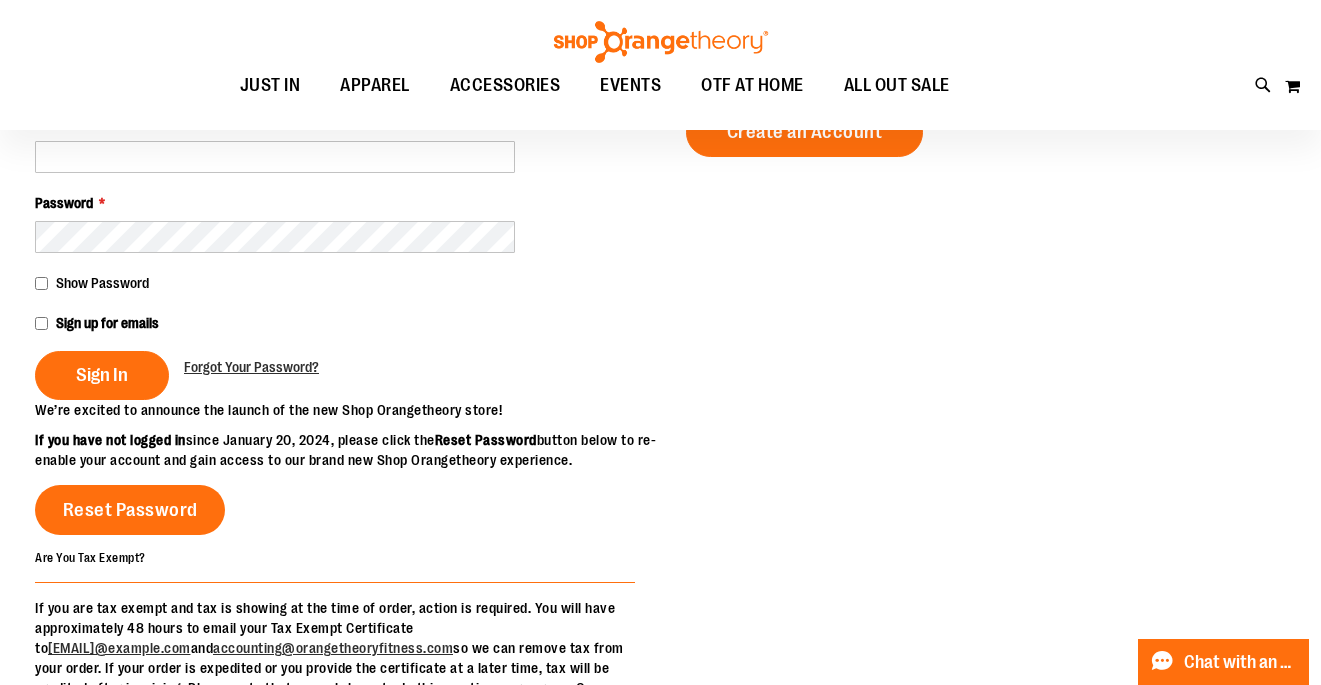 scroll, scrollTop: 46, scrollLeft: 0, axis: vertical 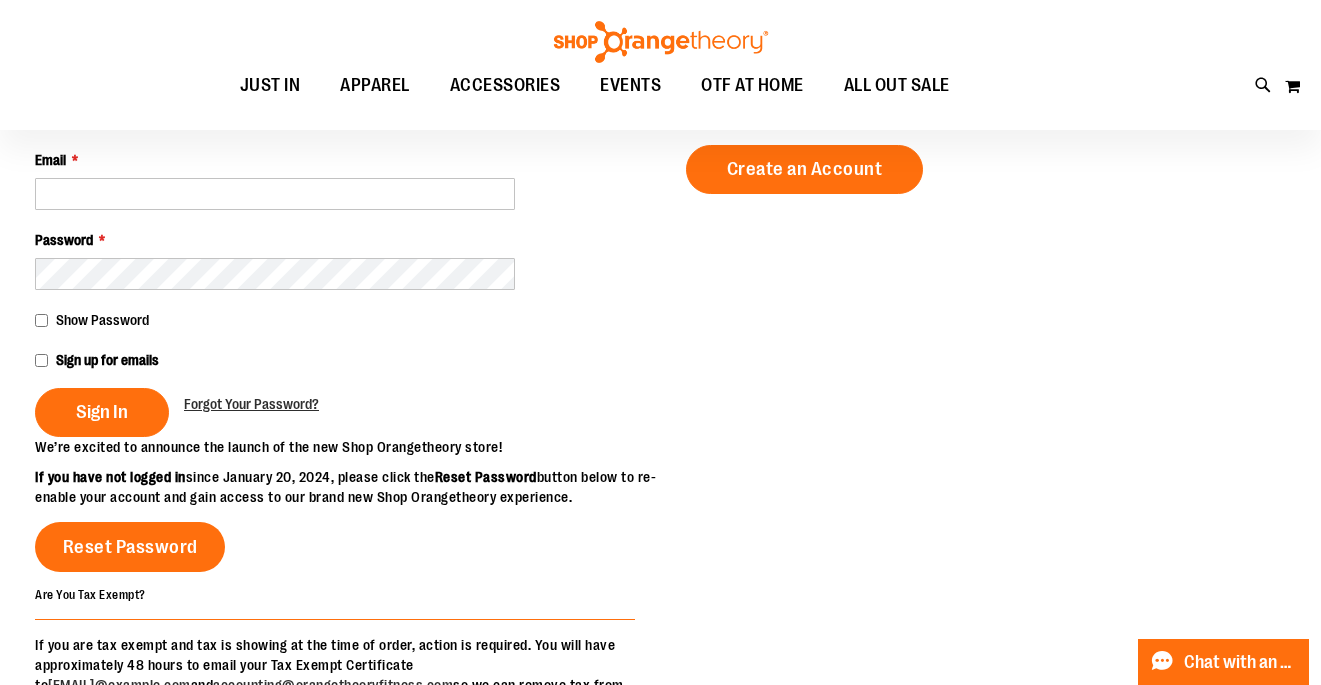 click on "Registered Customers
If you have an account, sign in with your email address.                     * Required Fields
Email *
Password *
Show Password
Sign up for emails
Sign In
Forgot Your Password?
New Customers" at bounding box center (660, 390) 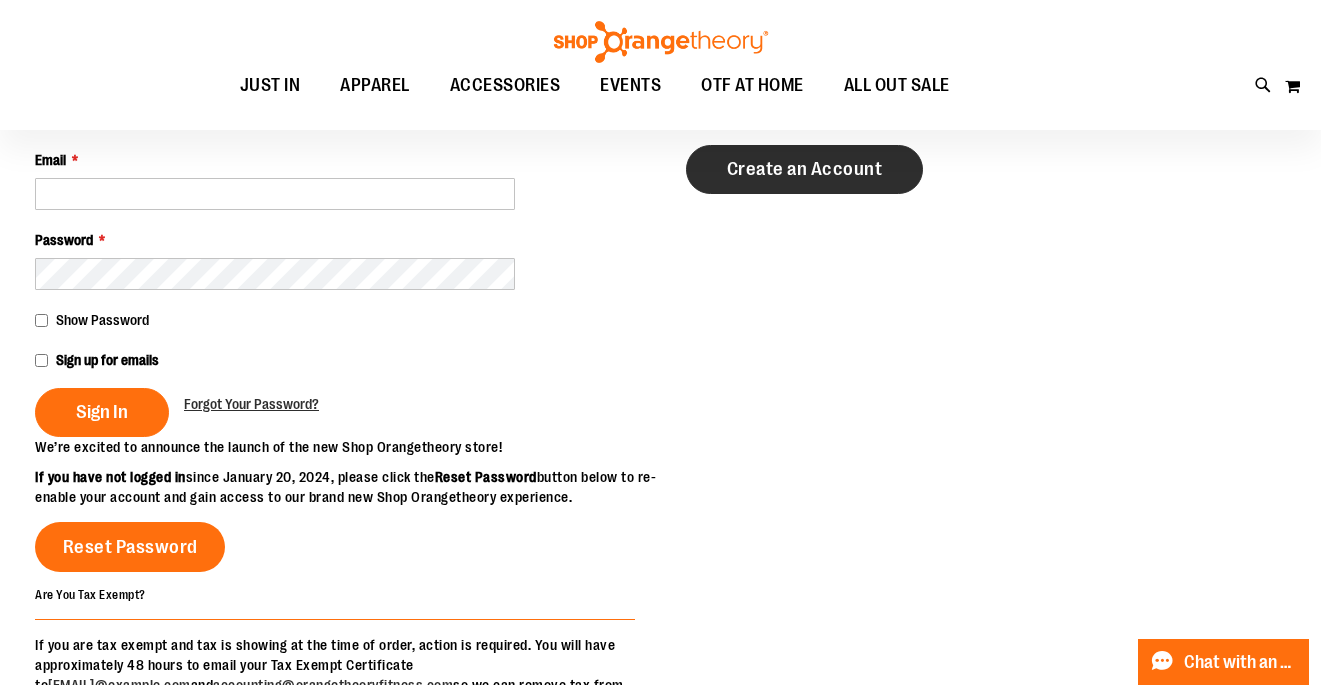 click on "Create an Account" at bounding box center (805, 169) 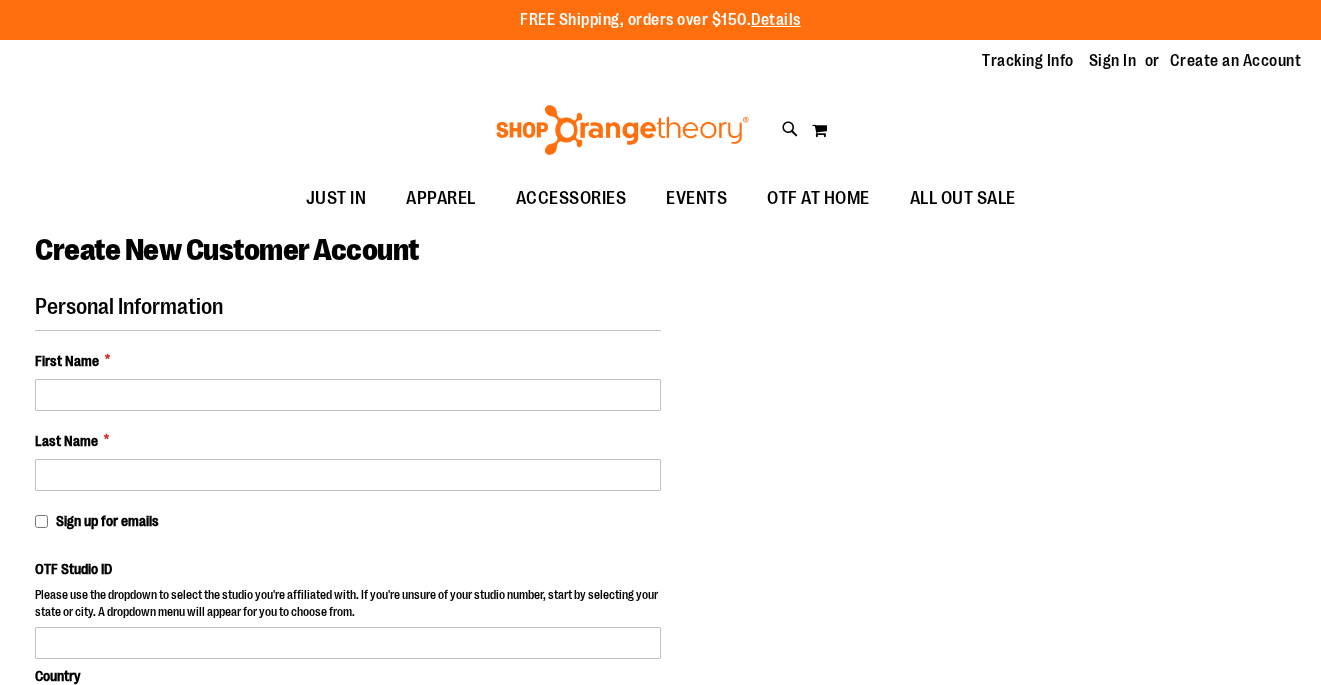 scroll, scrollTop: 0, scrollLeft: 0, axis: both 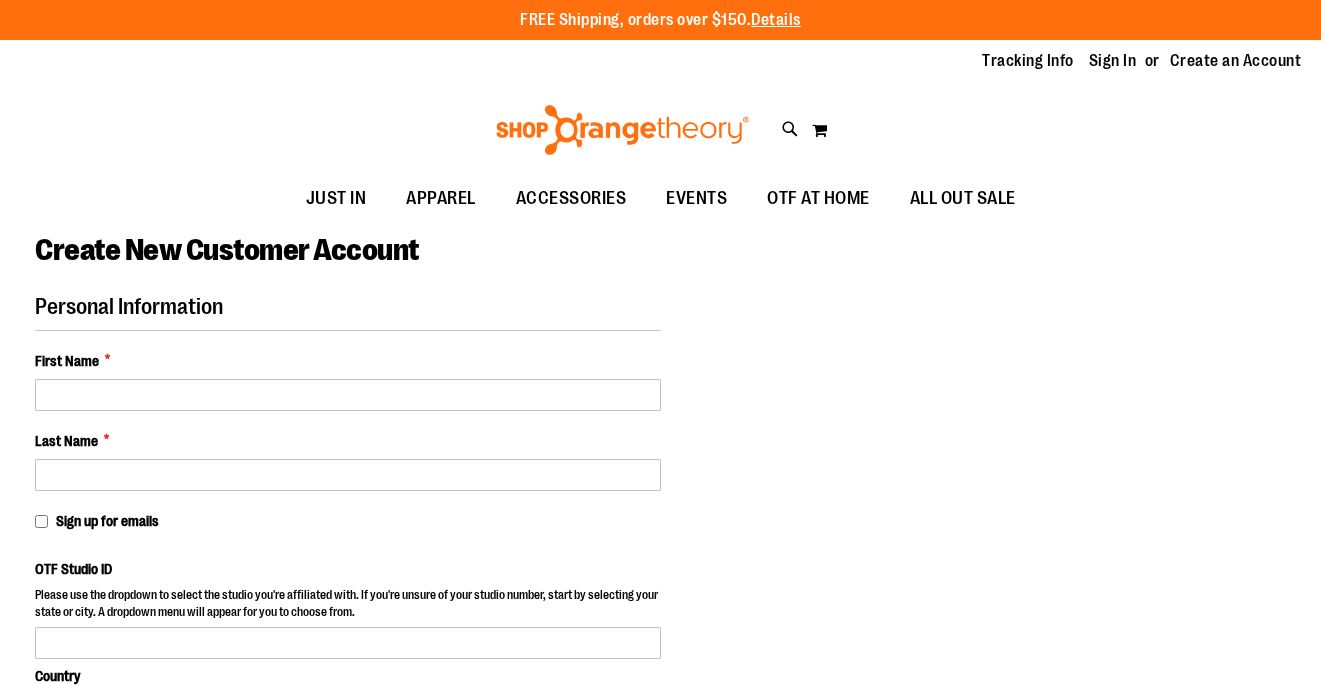 select on "***" 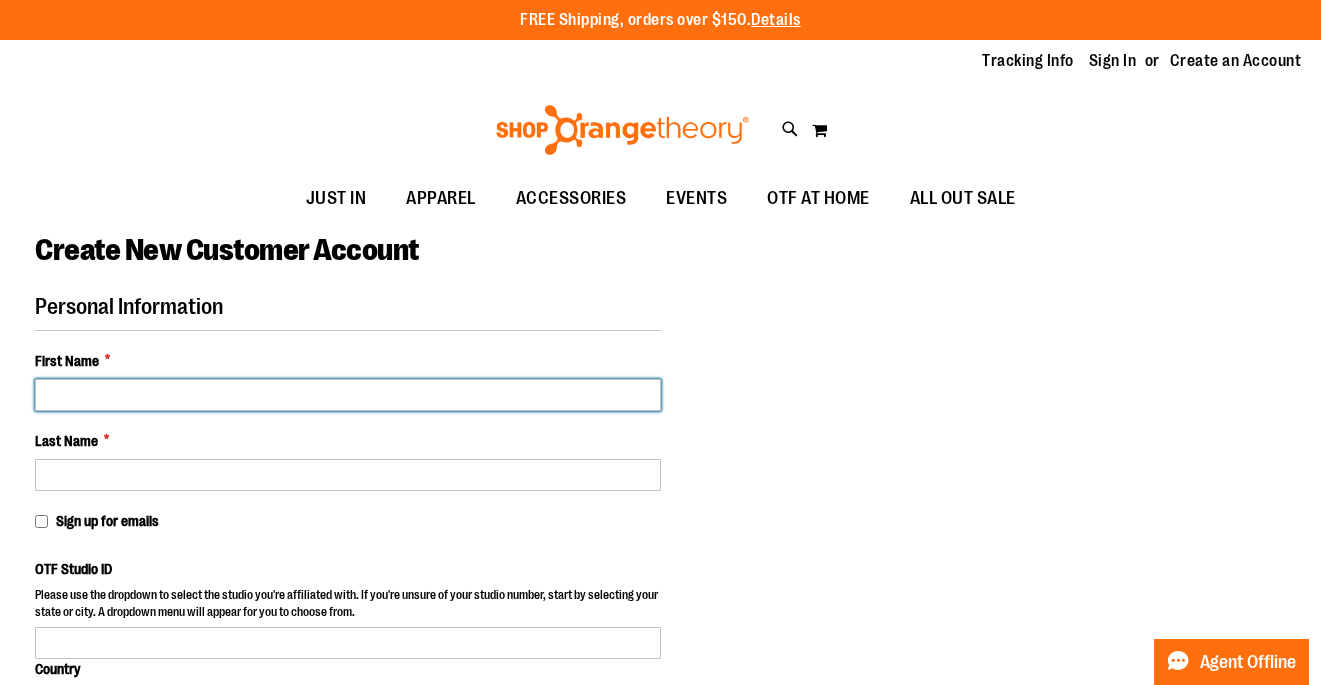 click on "First Name *" at bounding box center [348, 395] 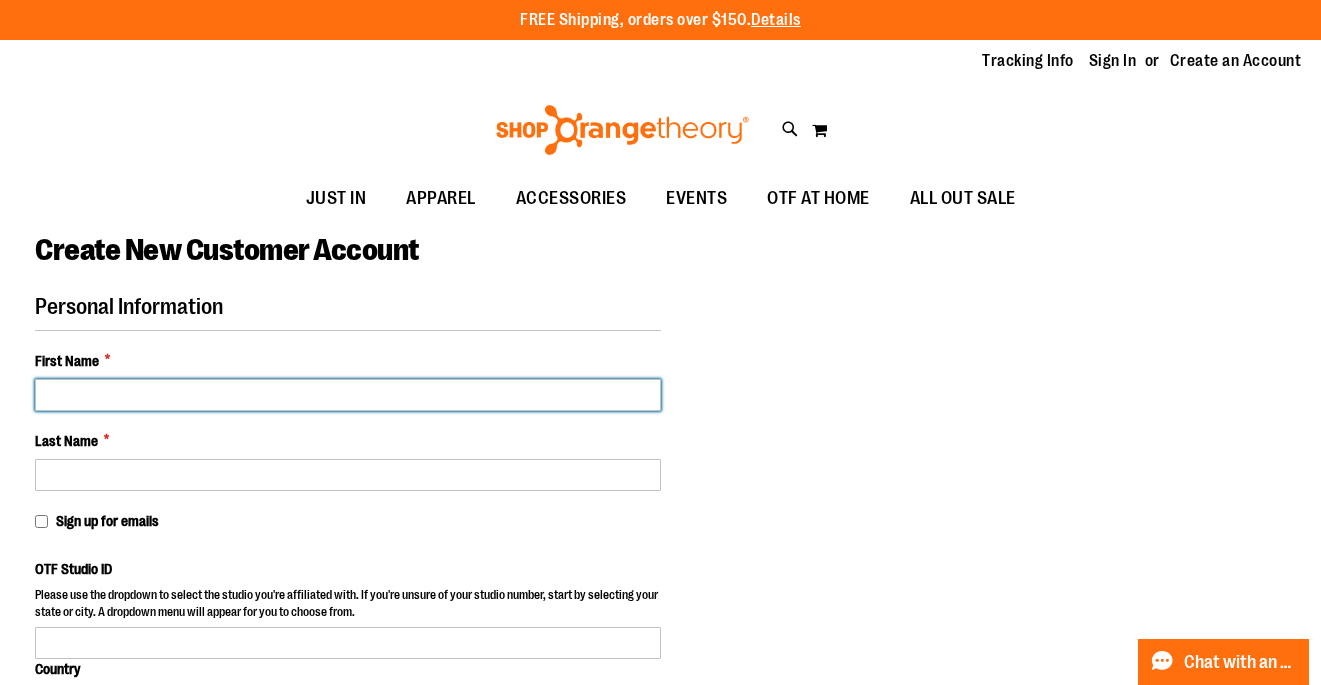type on "*********" 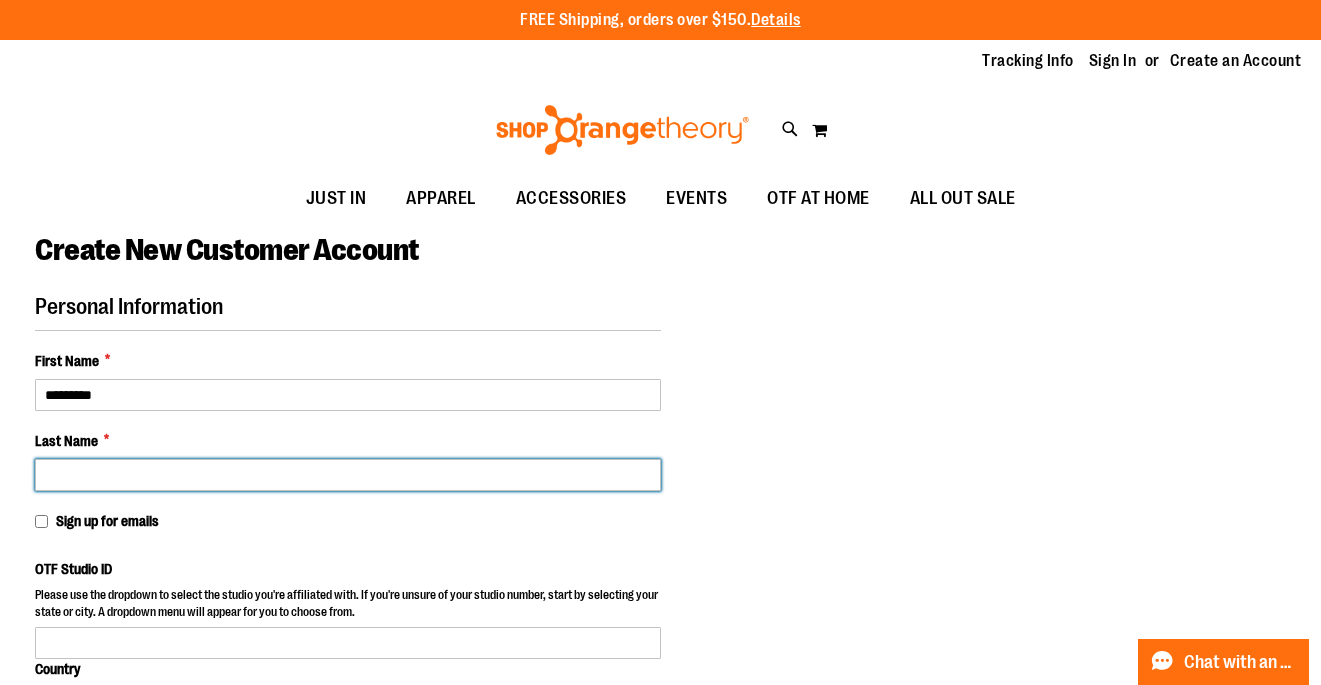 type on "********" 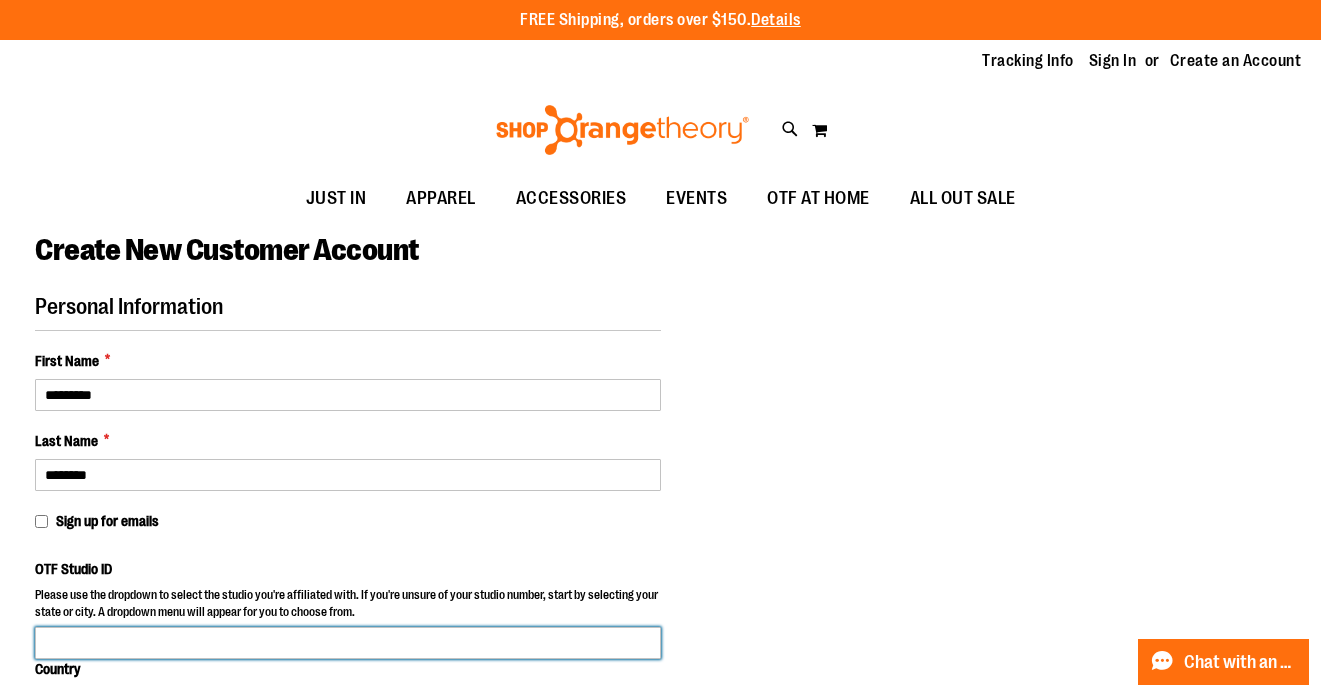 type on "**********" 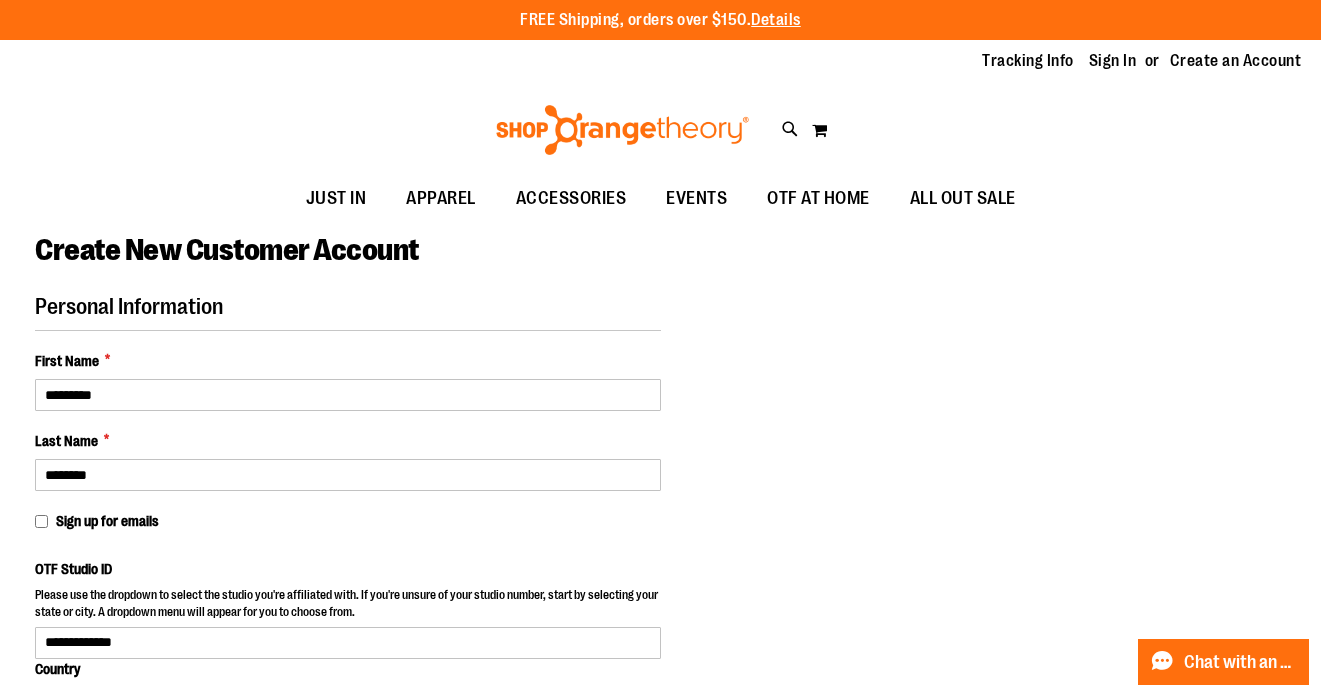 select on "********" 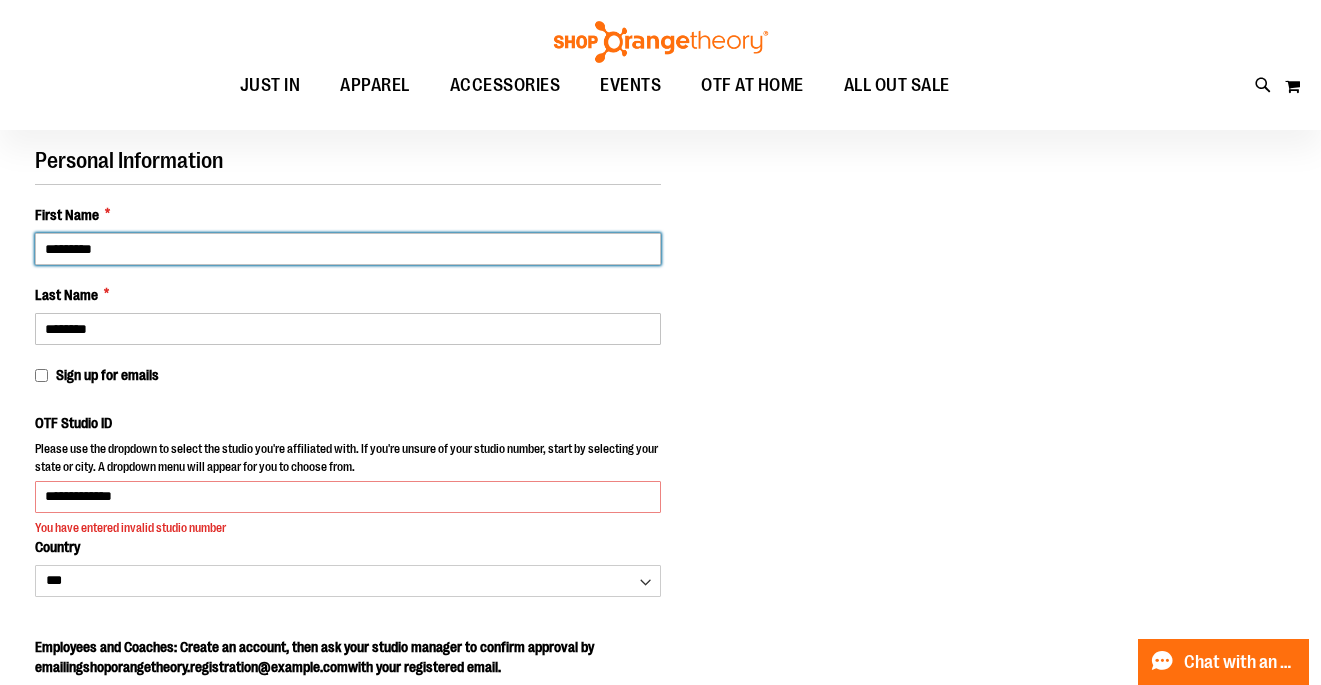 scroll, scrollTop: 243, scrollLeft: 0, axis: vertical 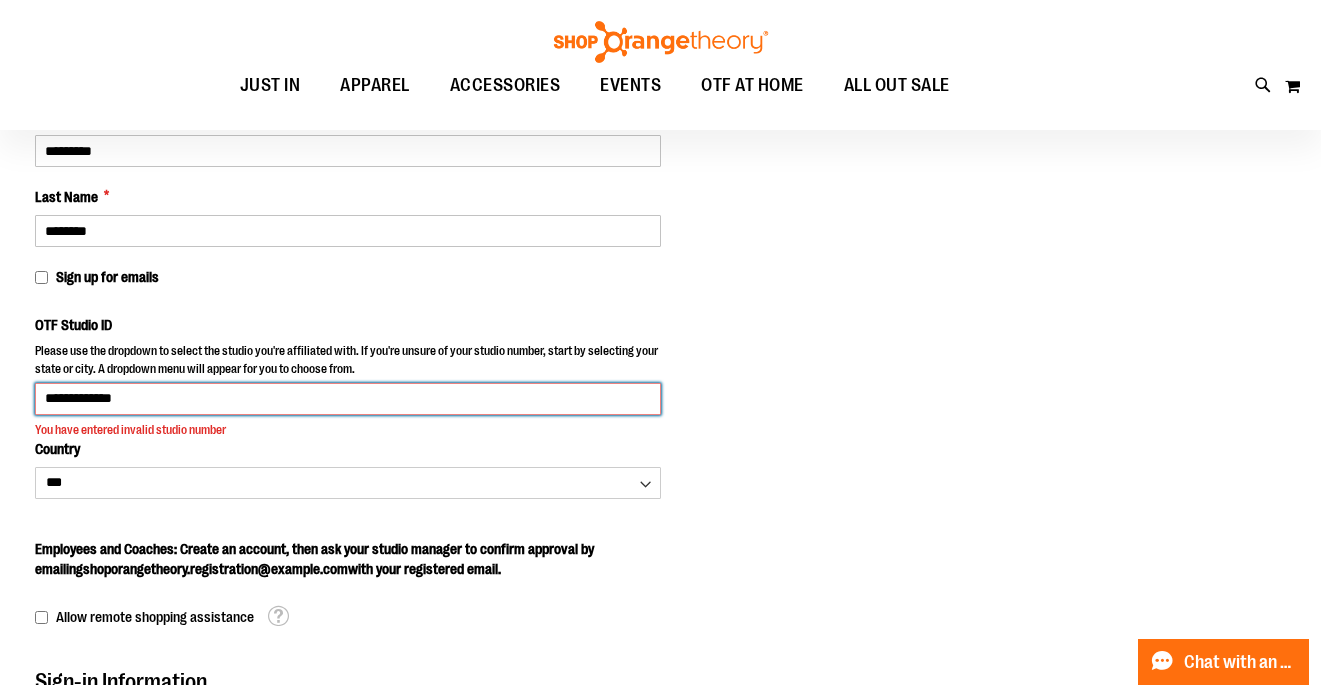 click on "**********" at bounding box center [348, 399] 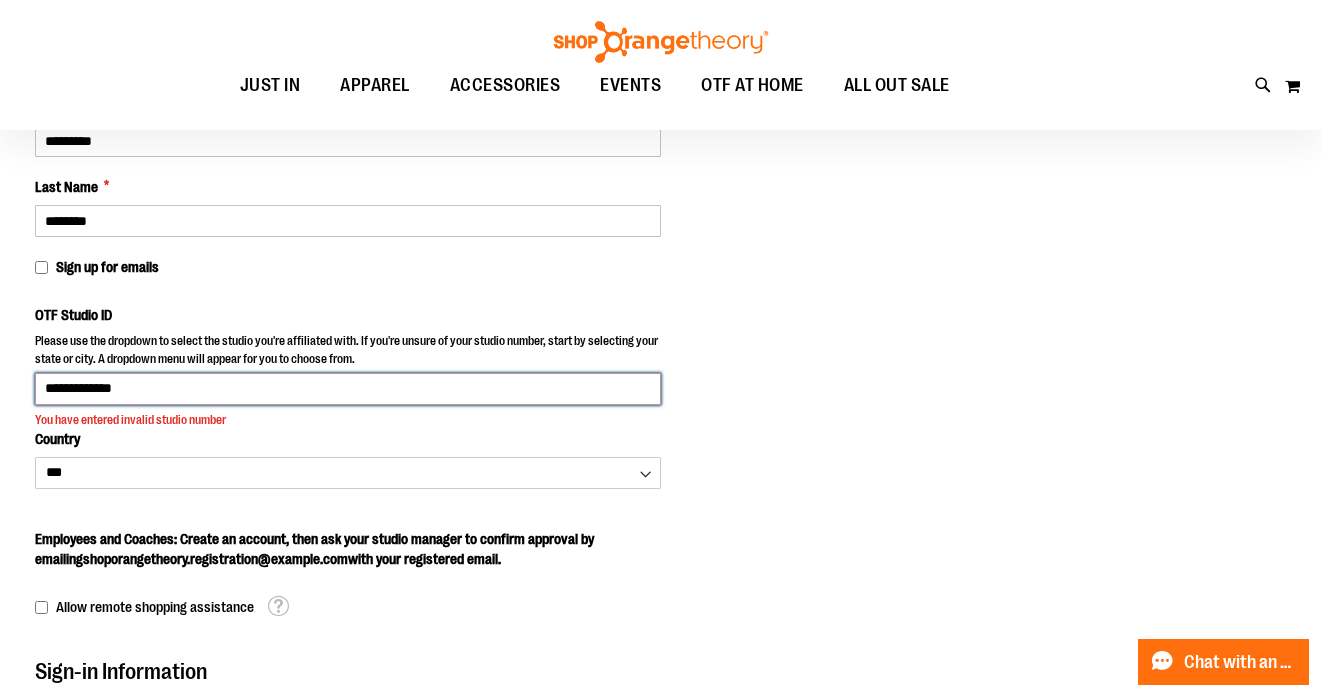scroll, scrollTop: 256, scrollLeft: 0, axis: vertical 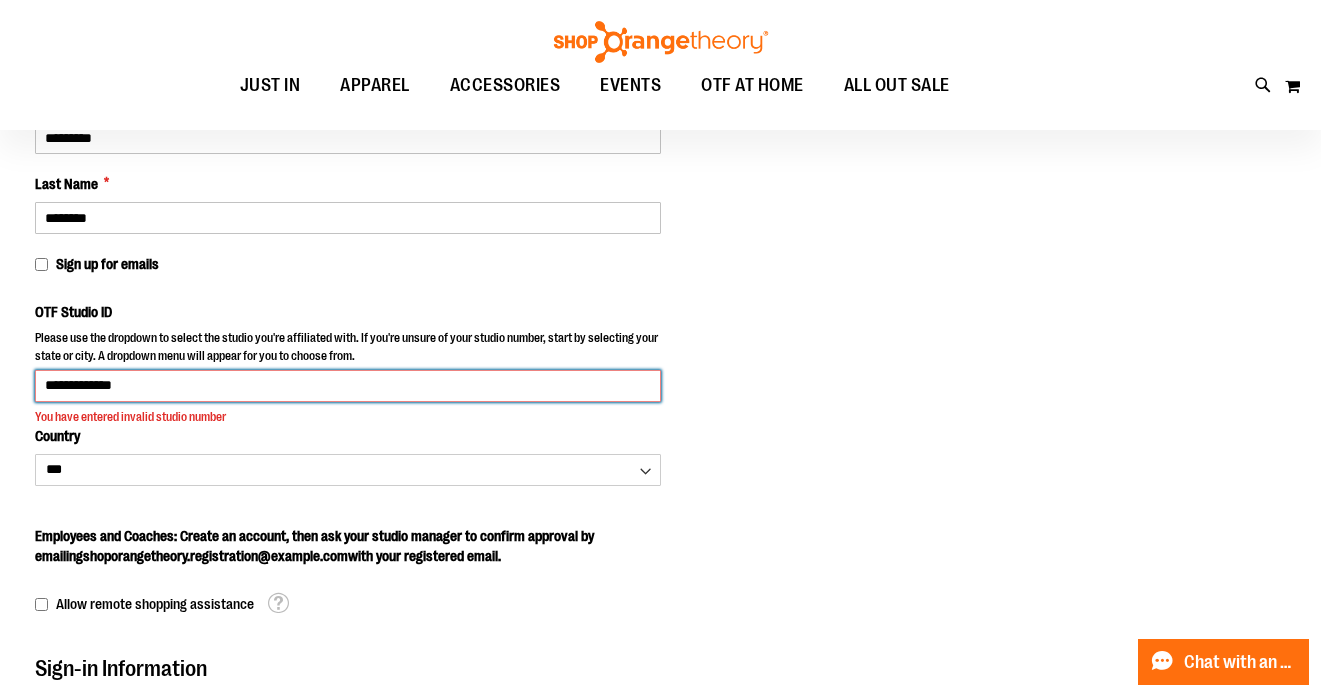 click on "**********" at bounding box center (348, 386) 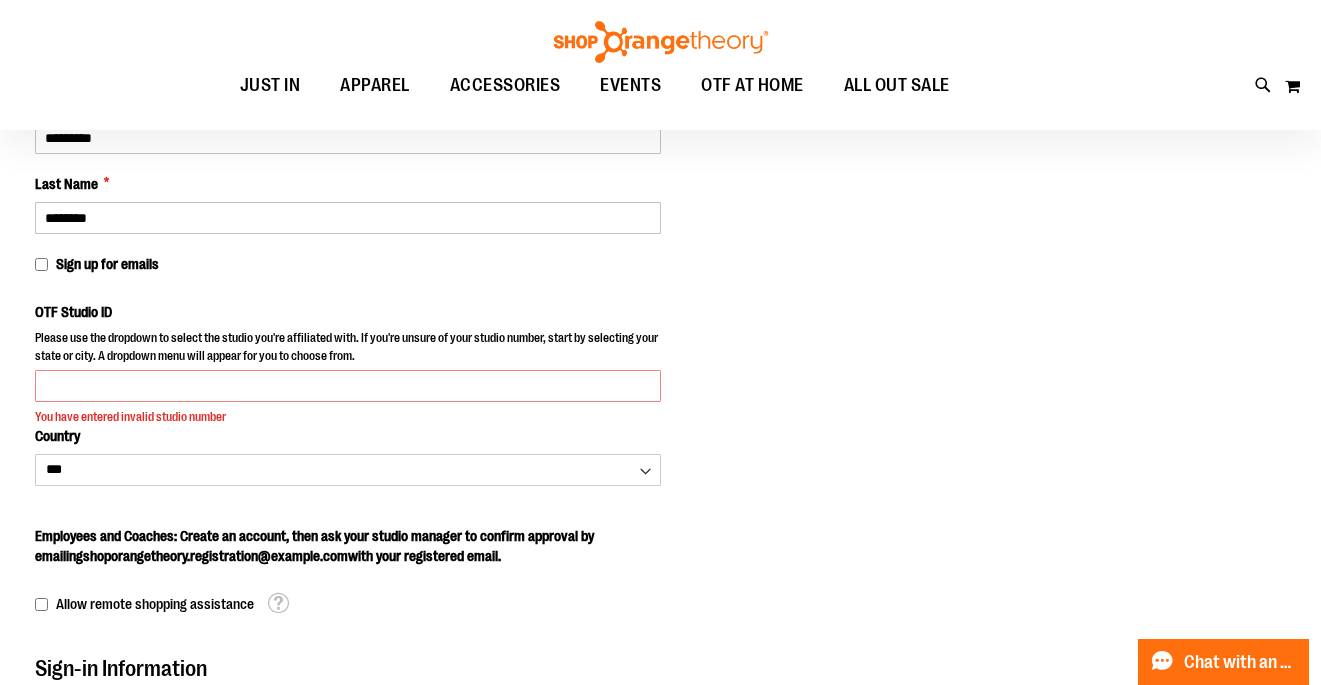click on "OTF Studio ID
Please use the dropdown to select the studio you're affiliated with. If you're unsure of your studio number, start by selecting your state or city. A dropdown menu will appear for you to choose from.
You have entered invalid studio number
Country
***
***
*******
***
***
***
**
***
***
***
***
***
***
***
***
***
***
***
***" at bounding box center [348, 393] 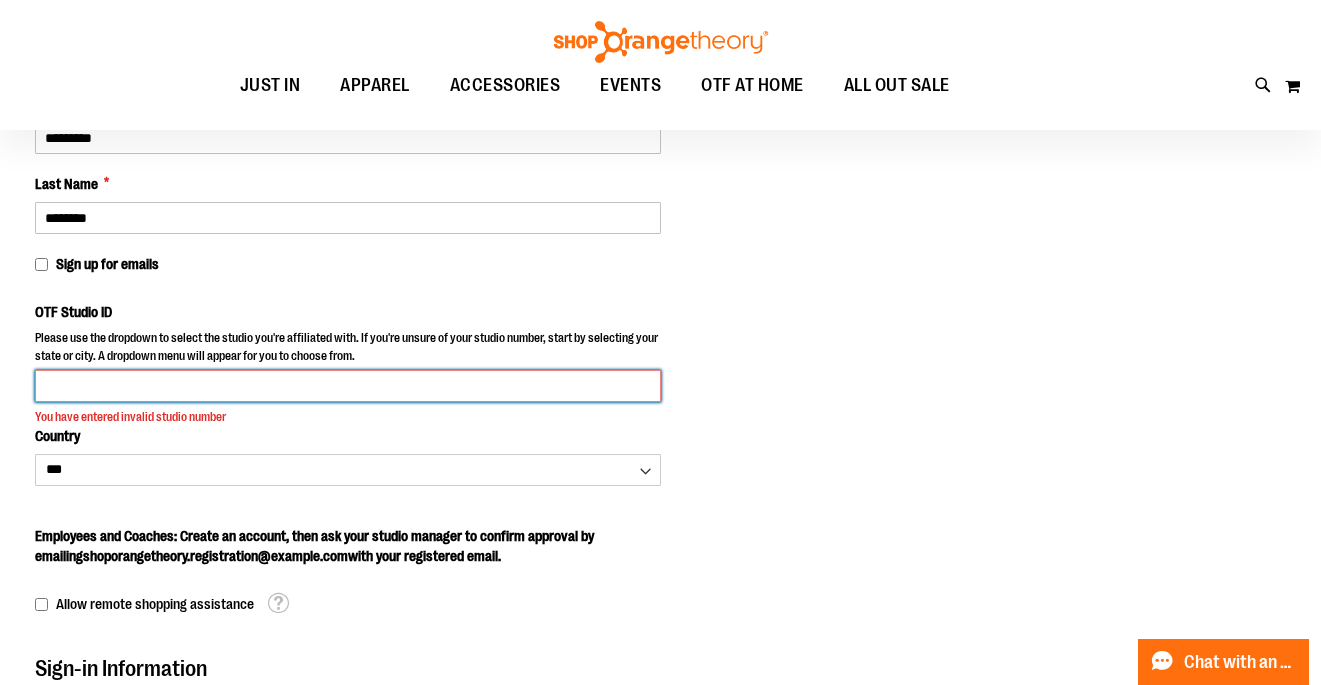click on "OTF Studio ID" at bounding box center [348, 386] 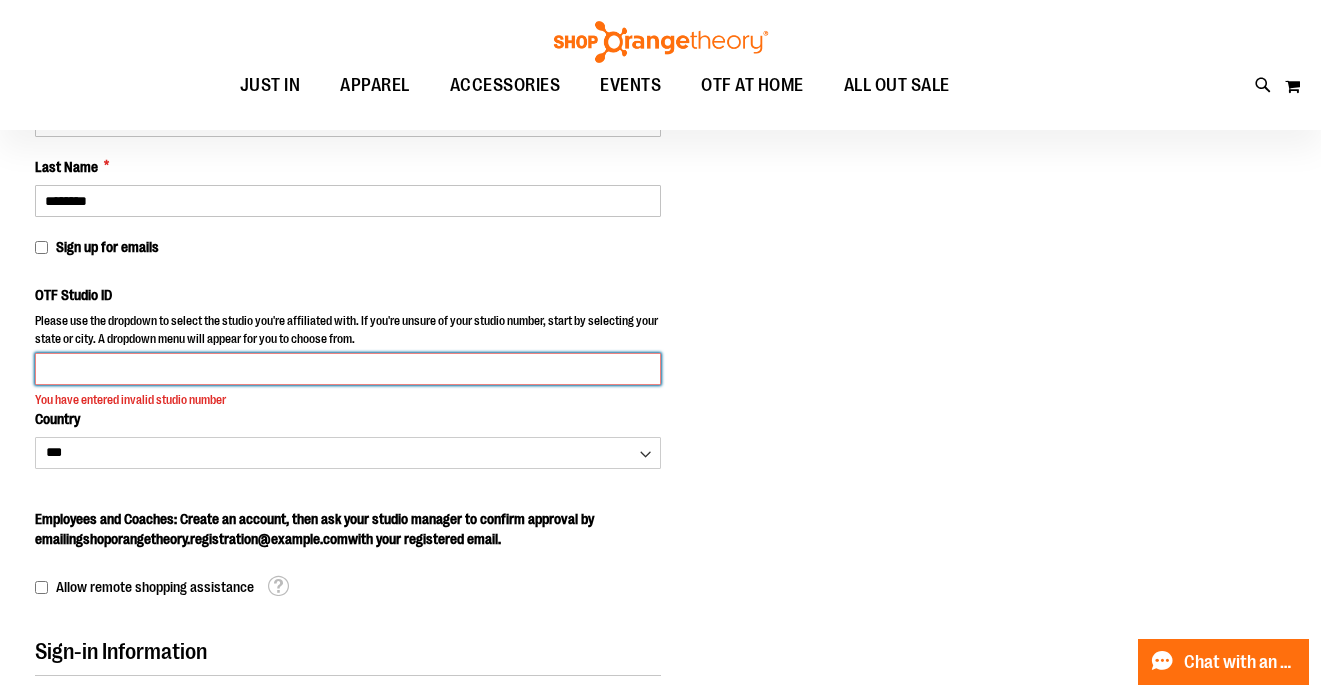 scroll, scrollTop: 275, scrollLeft: 0, axis: vertical 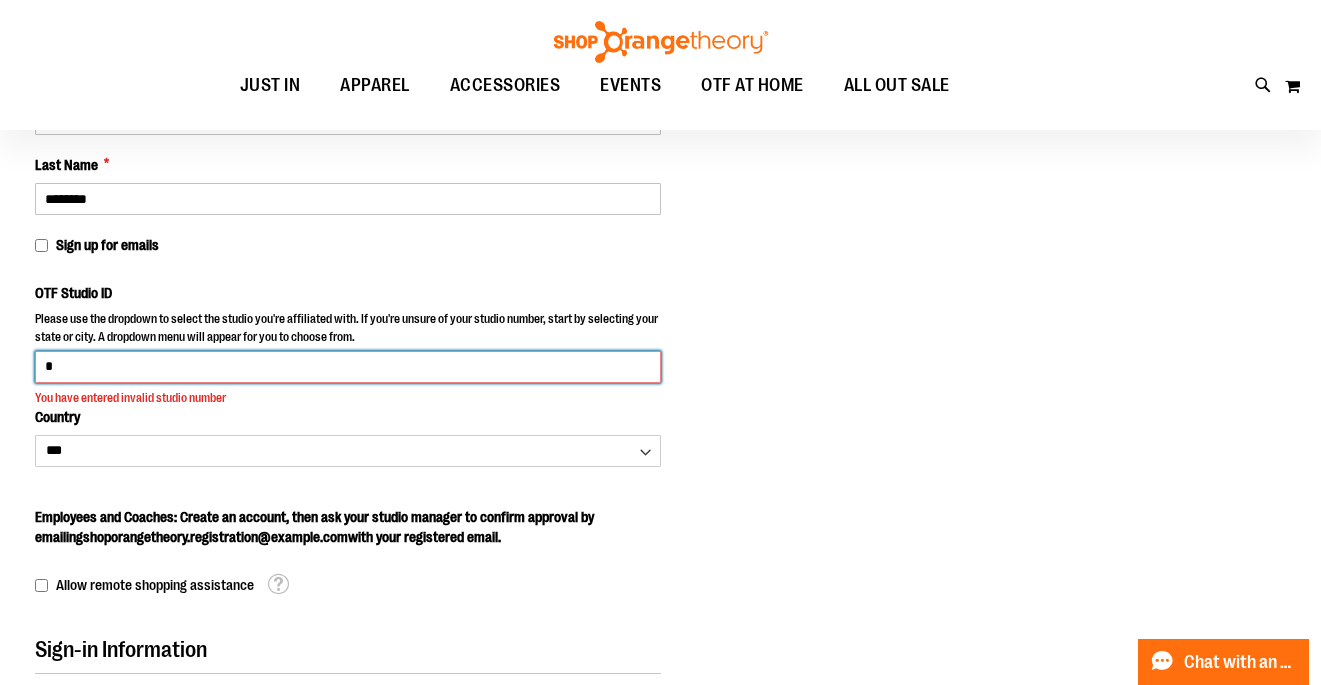 type on "*" 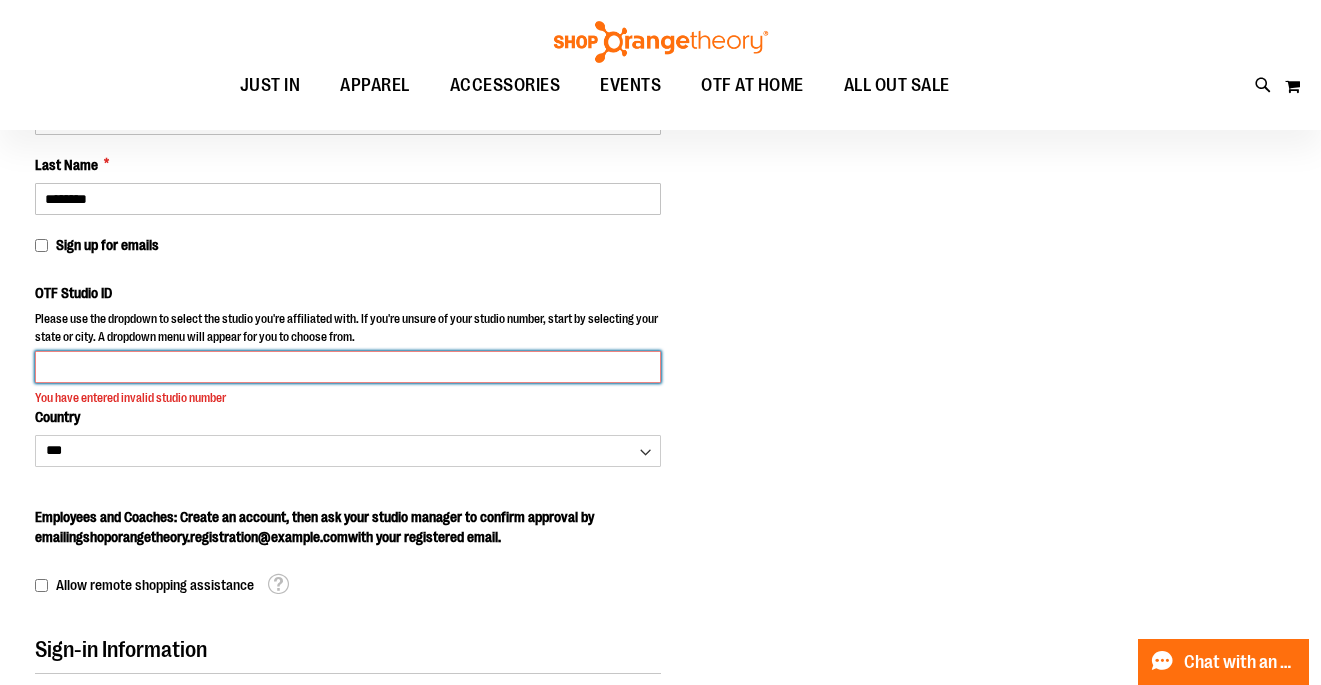 type 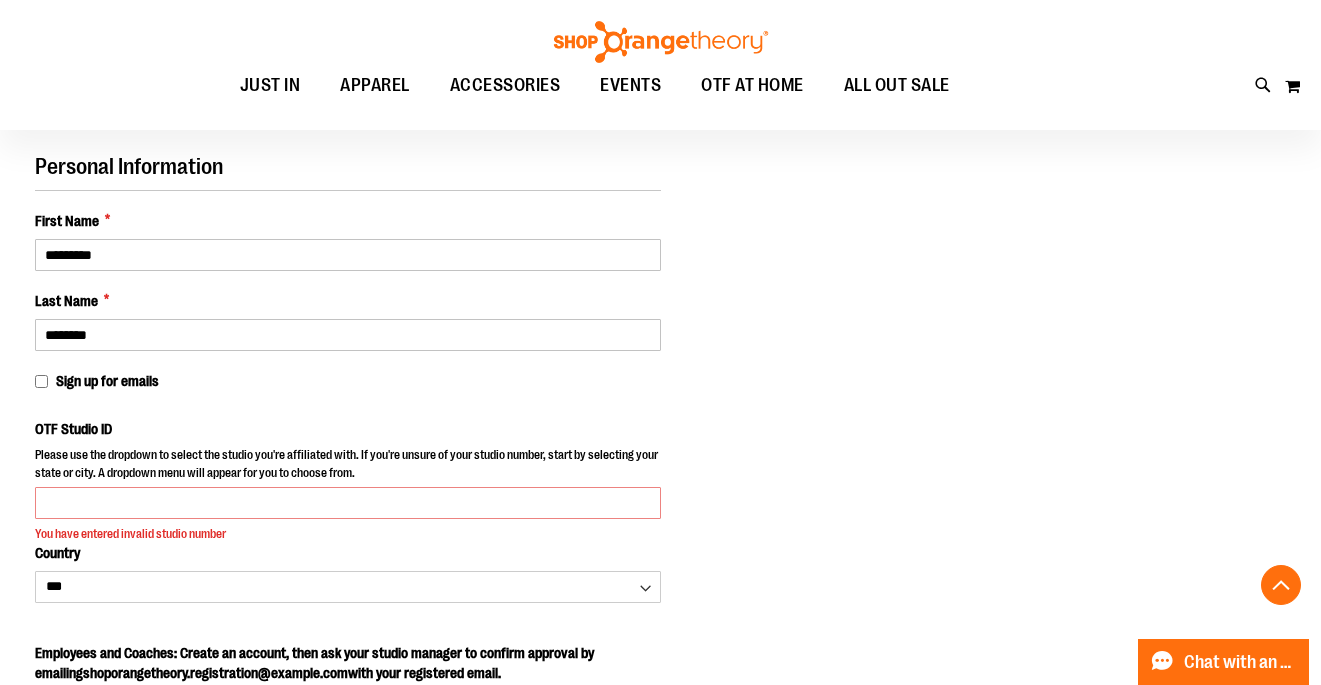 scroll, scrollTop: 518, scrollLeft: 0, axis: vertical 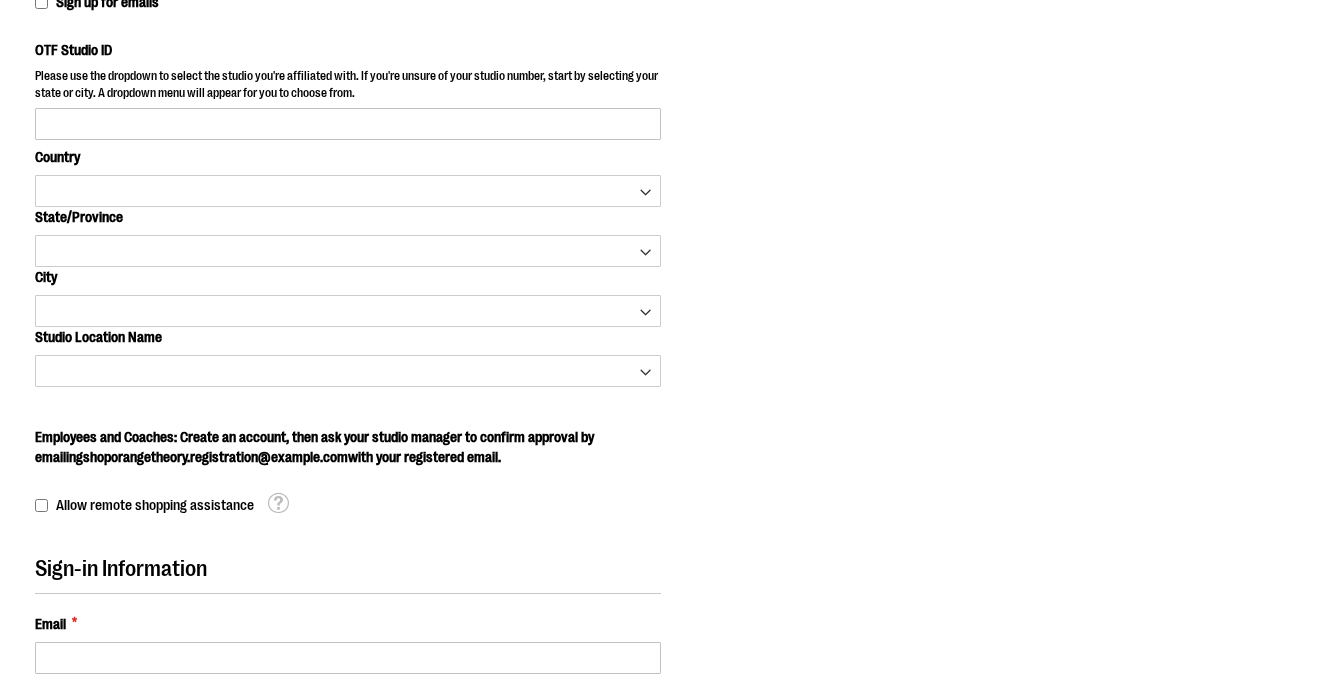 select on "***" 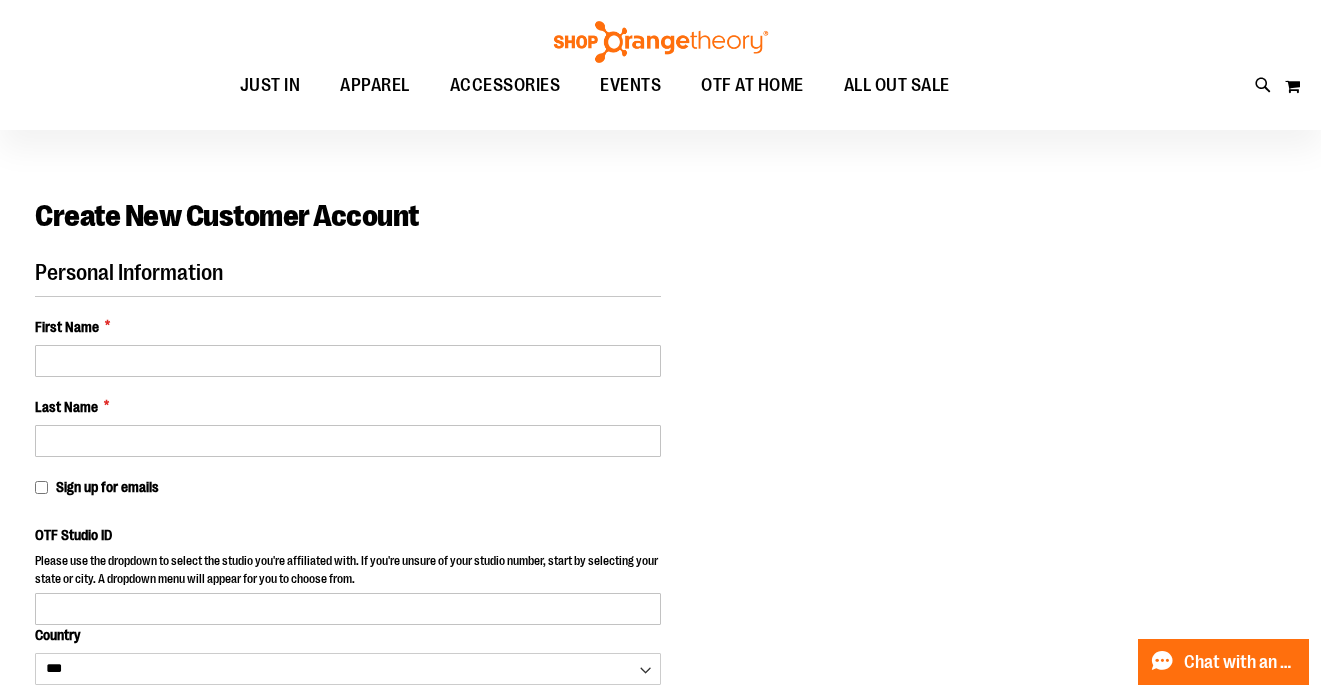 scroll, scrollTop: 0, scrollLeft: 0, axis: both 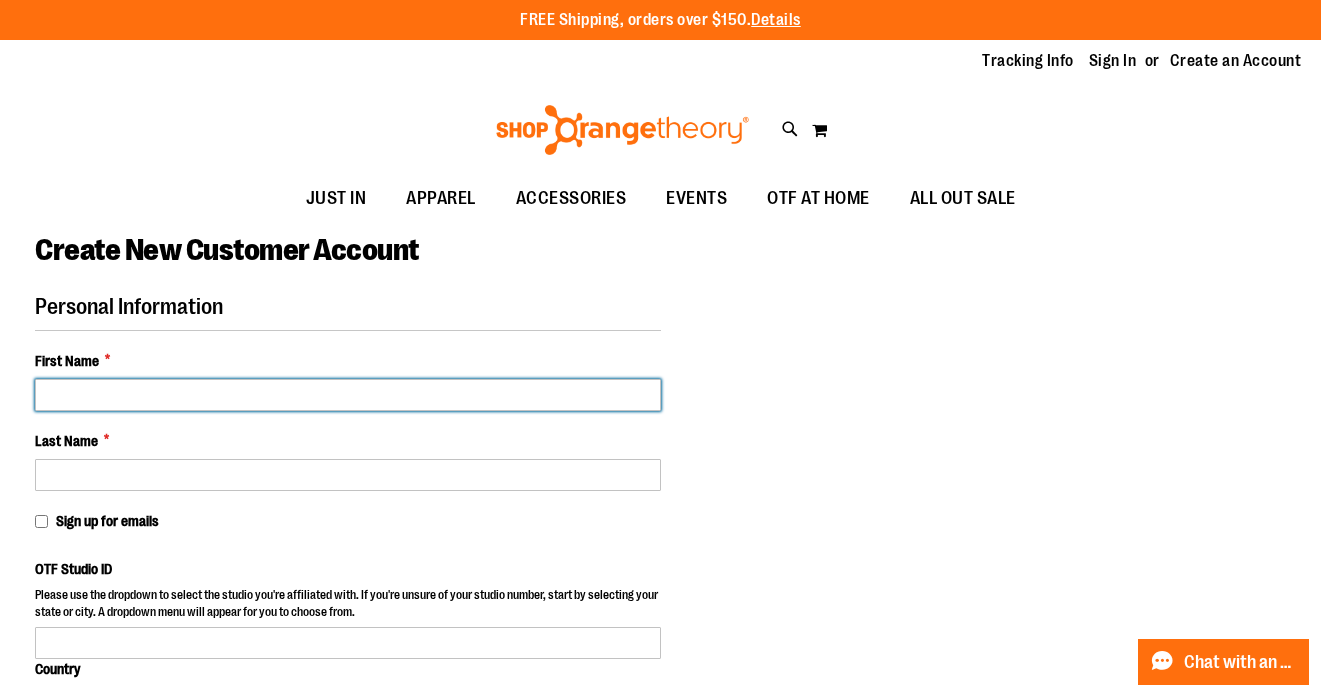 click on "First Name *" at bounding box center (348, 395) 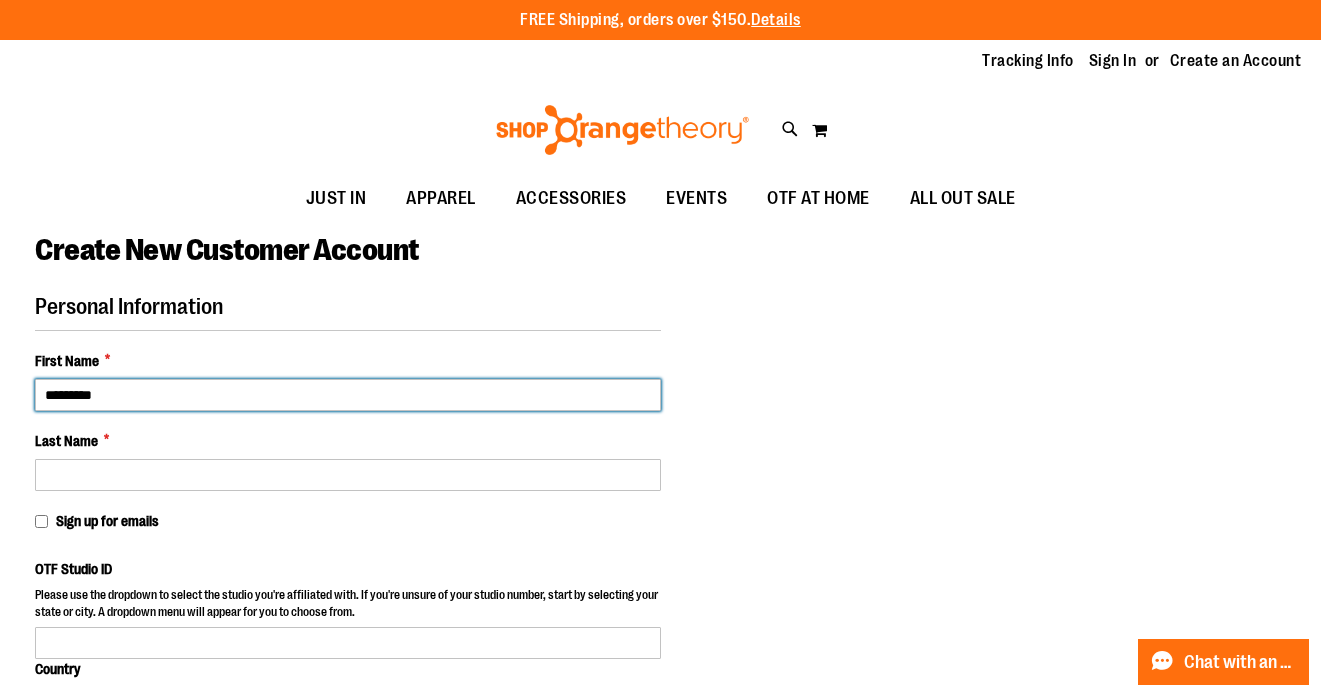 type on "*********" 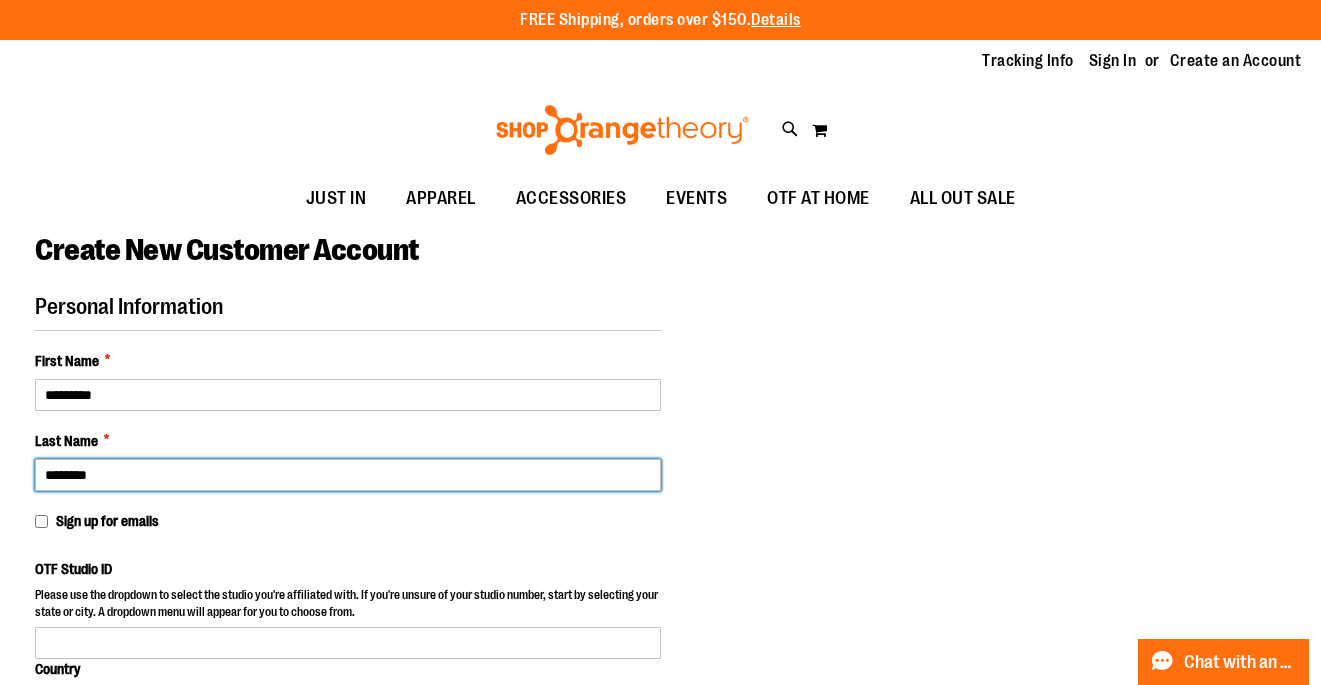 type on "********" 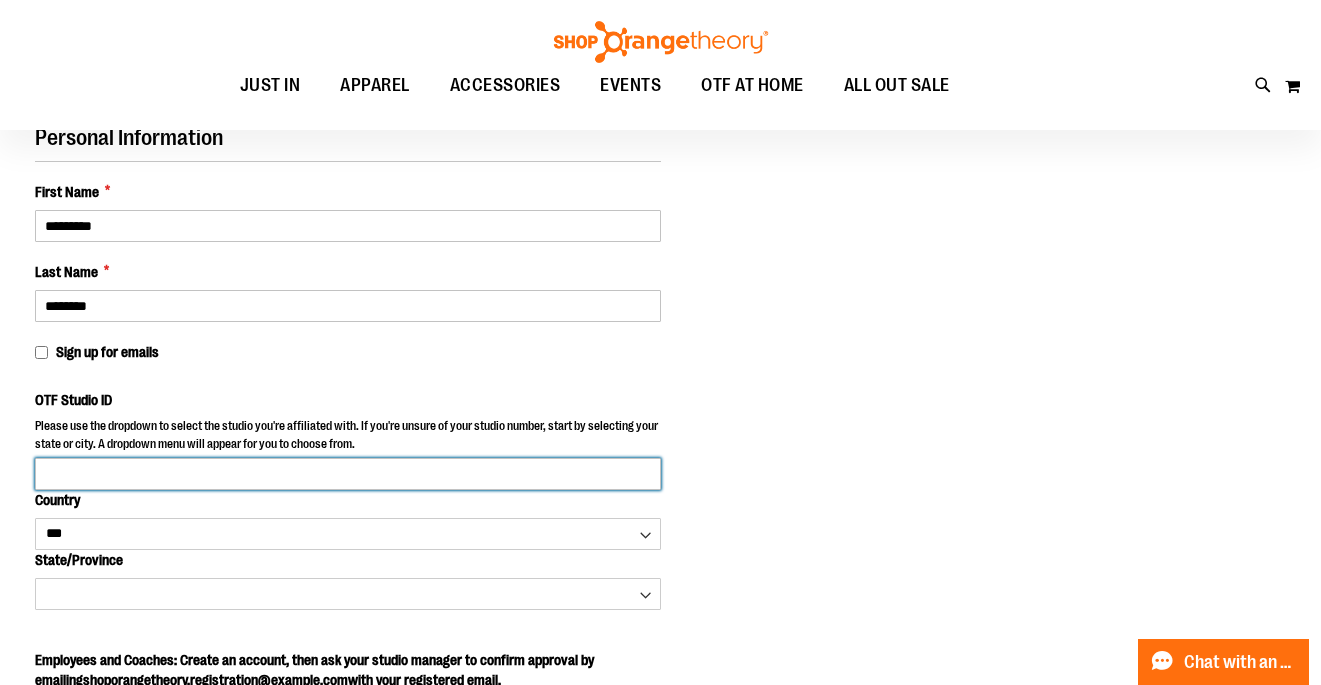 click on "OTF Studio ID" at bounding box center (348, 474) 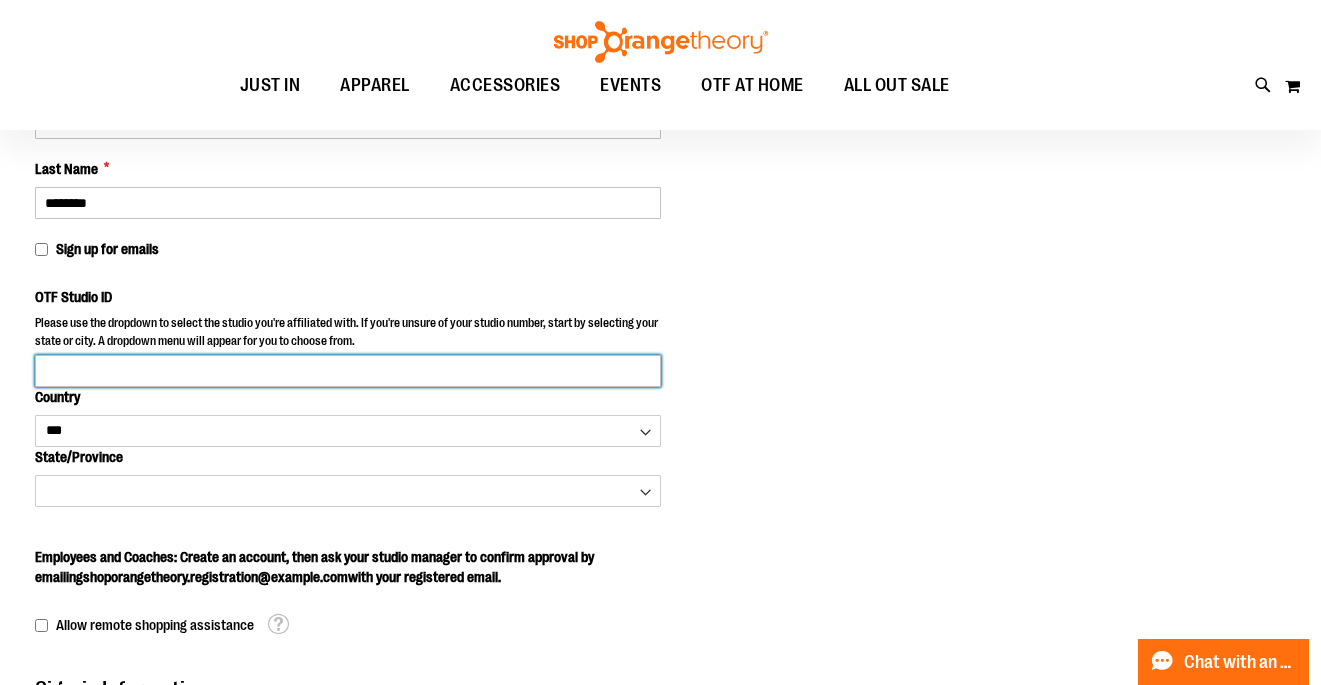 scroll, scrollTop: 273, scrollLeft: 0, axis: vertical 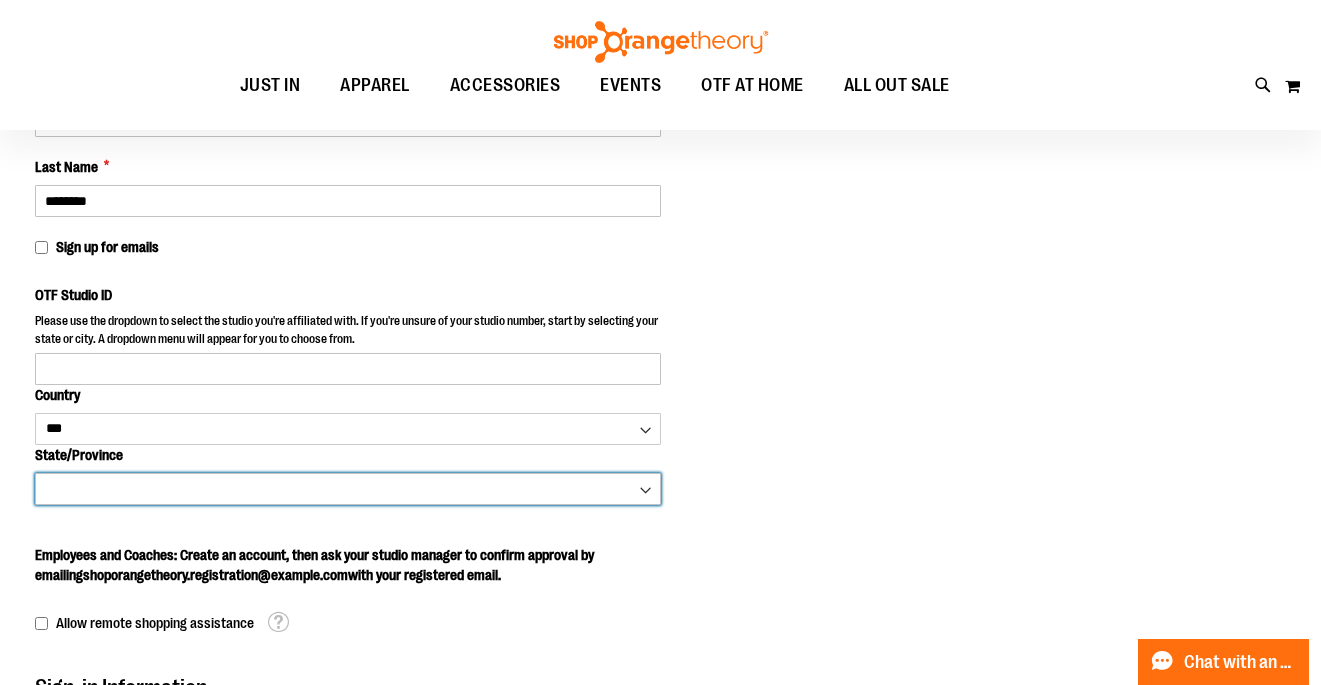 click on "**********" at bounding box center (348, 489) 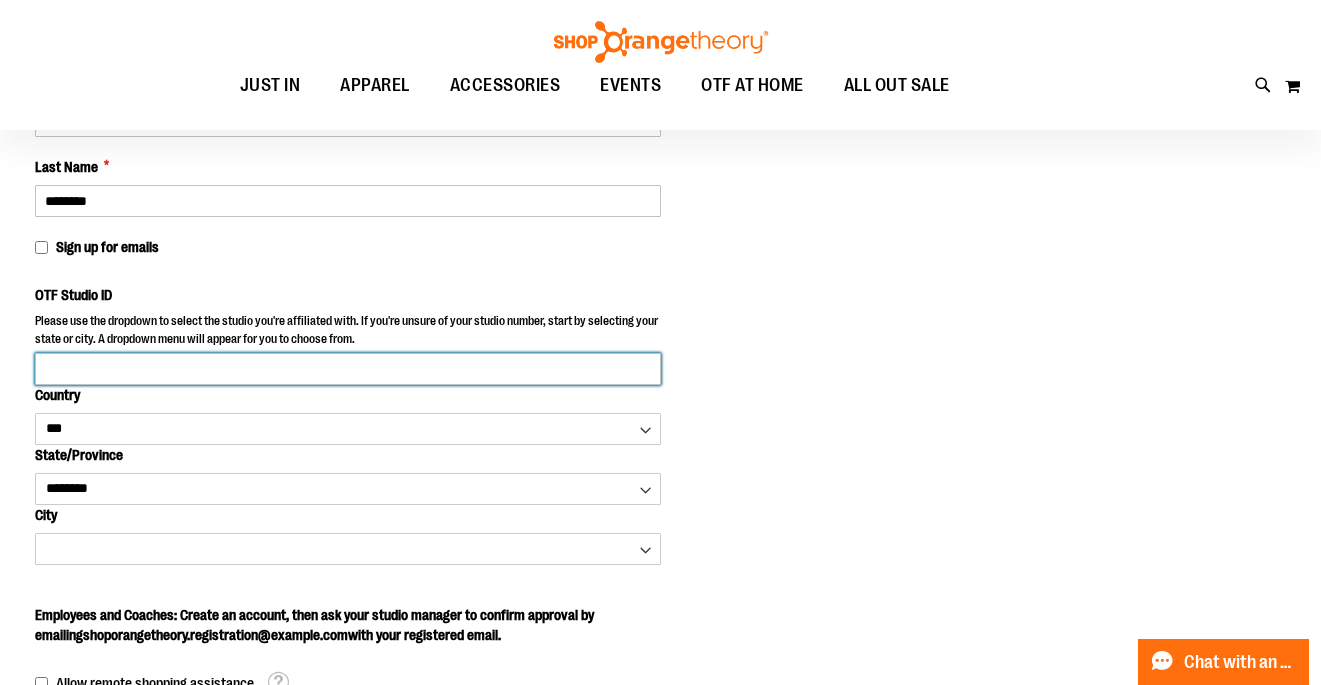 click on "OTF Studio ID" at bounding box center [348, 369] 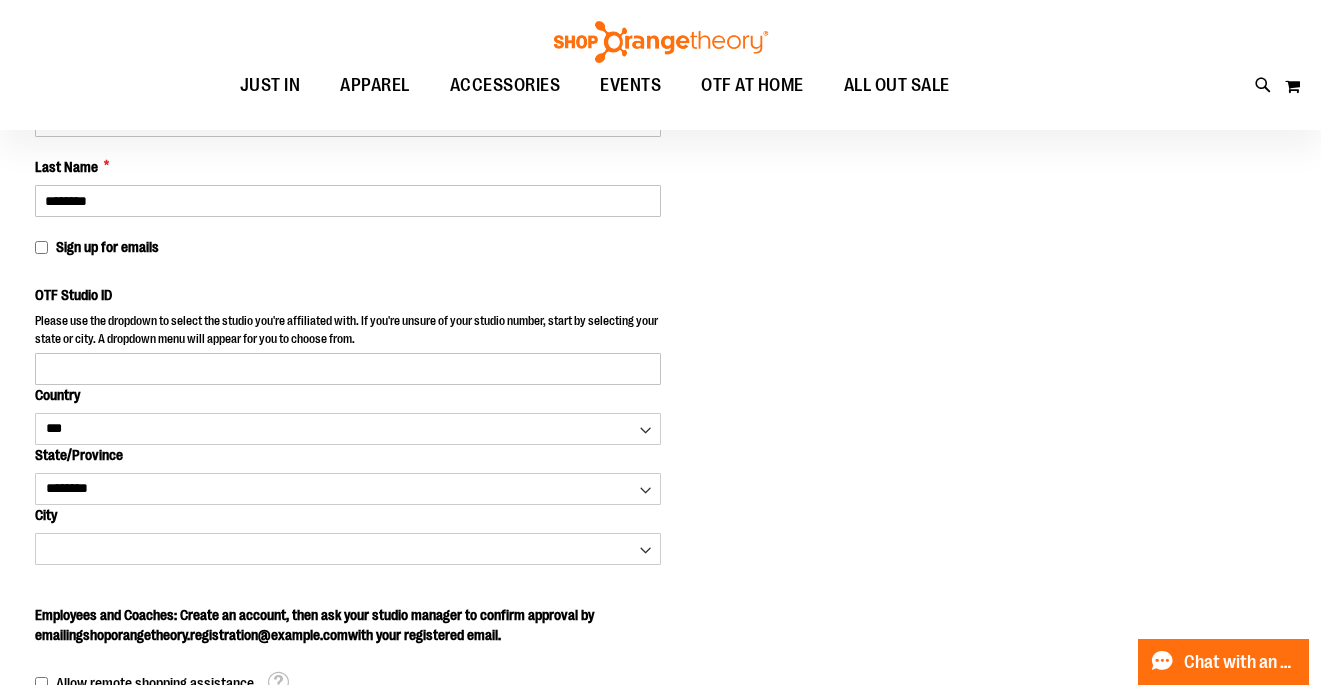 click on "Personal Information
First Name *
*********
Last Name *
********
Sign up for emails
OTF Studio ID
Please use the dropdown to select the studio you're affiliated with. If you're unsure of your studio number, start by selecting your state or city. A dropdown menu will appear for you to choose from. **" at bounding box center [348, 357] 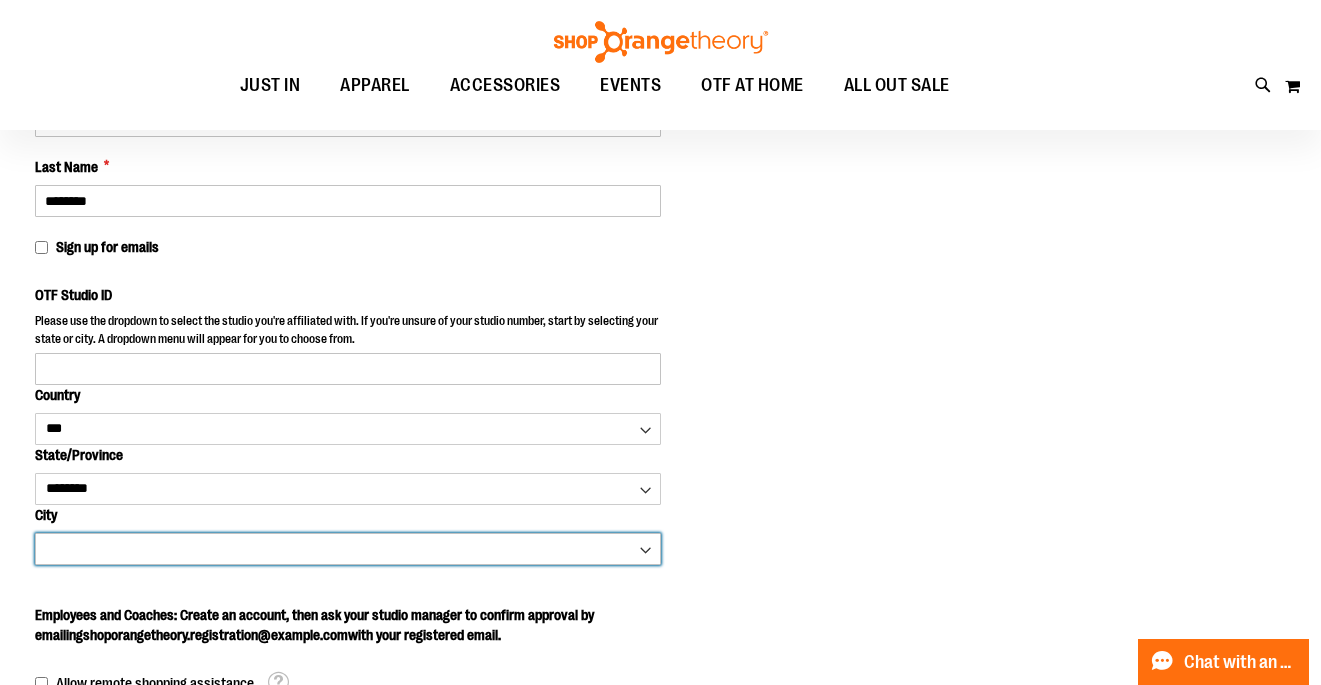 click on "**********" at bounding box center [348, 549] 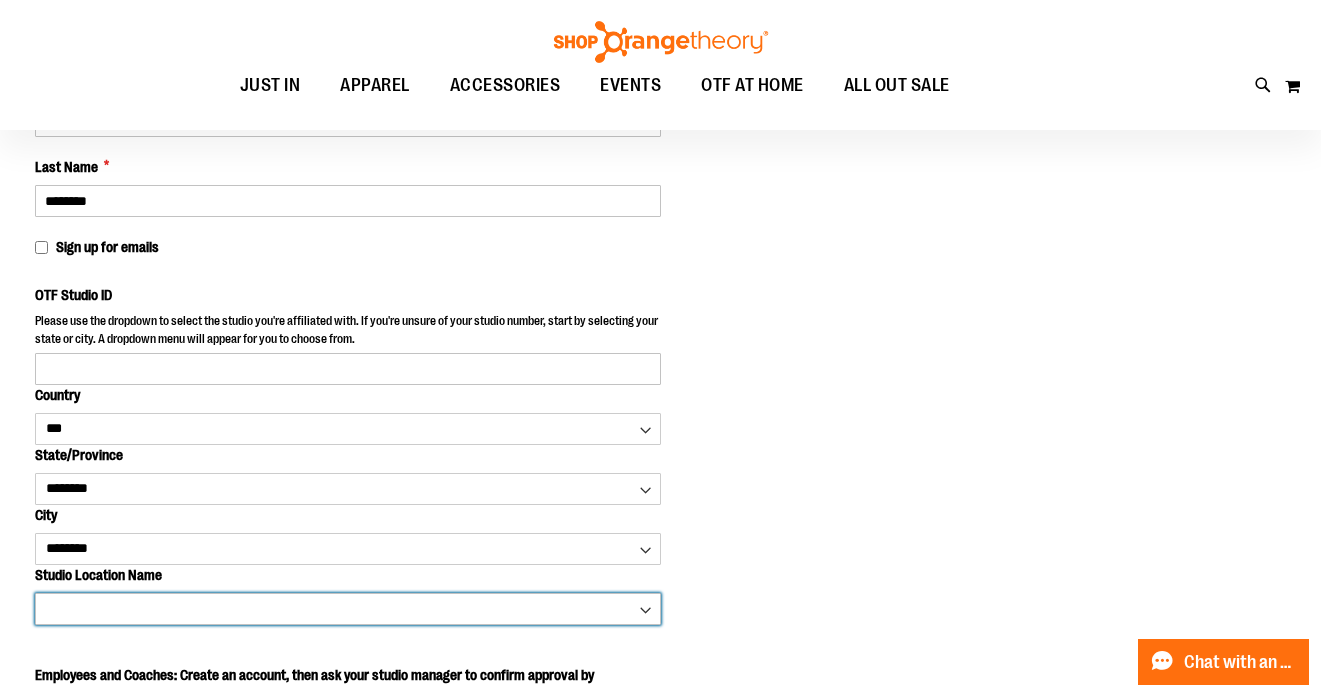 click on "**********" at bounding box center (348, 609) 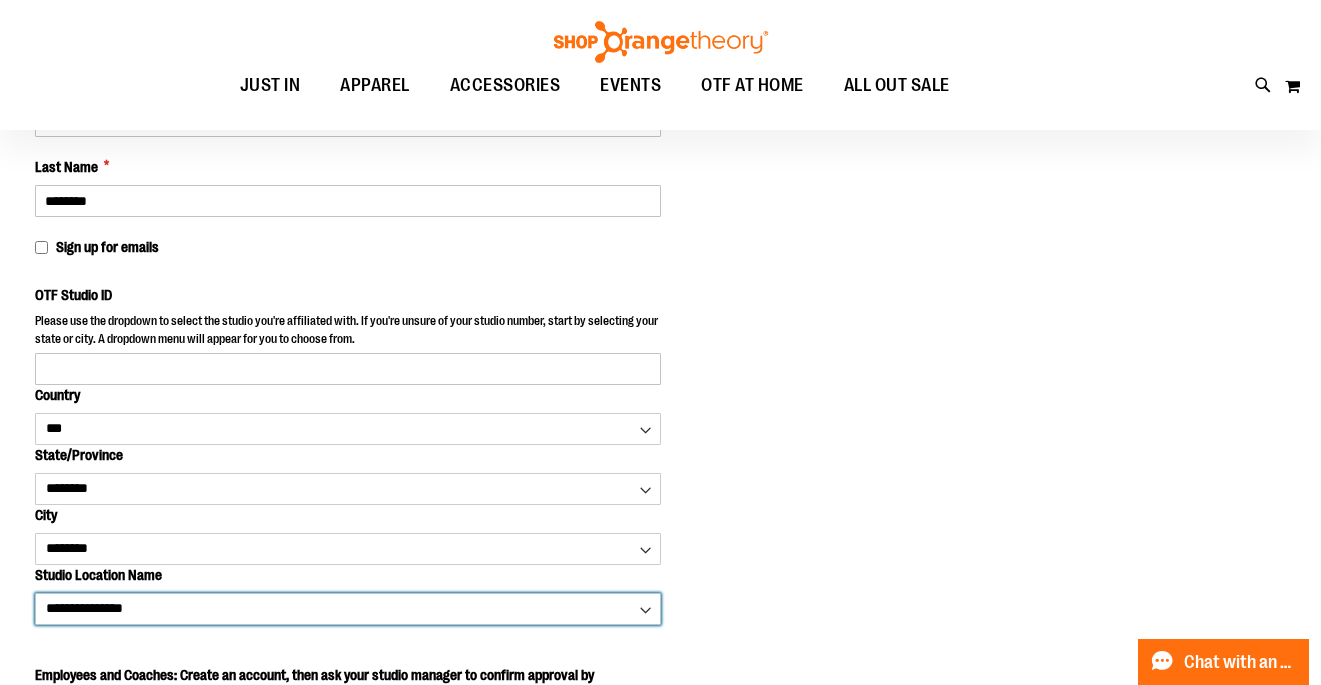 type on "****" 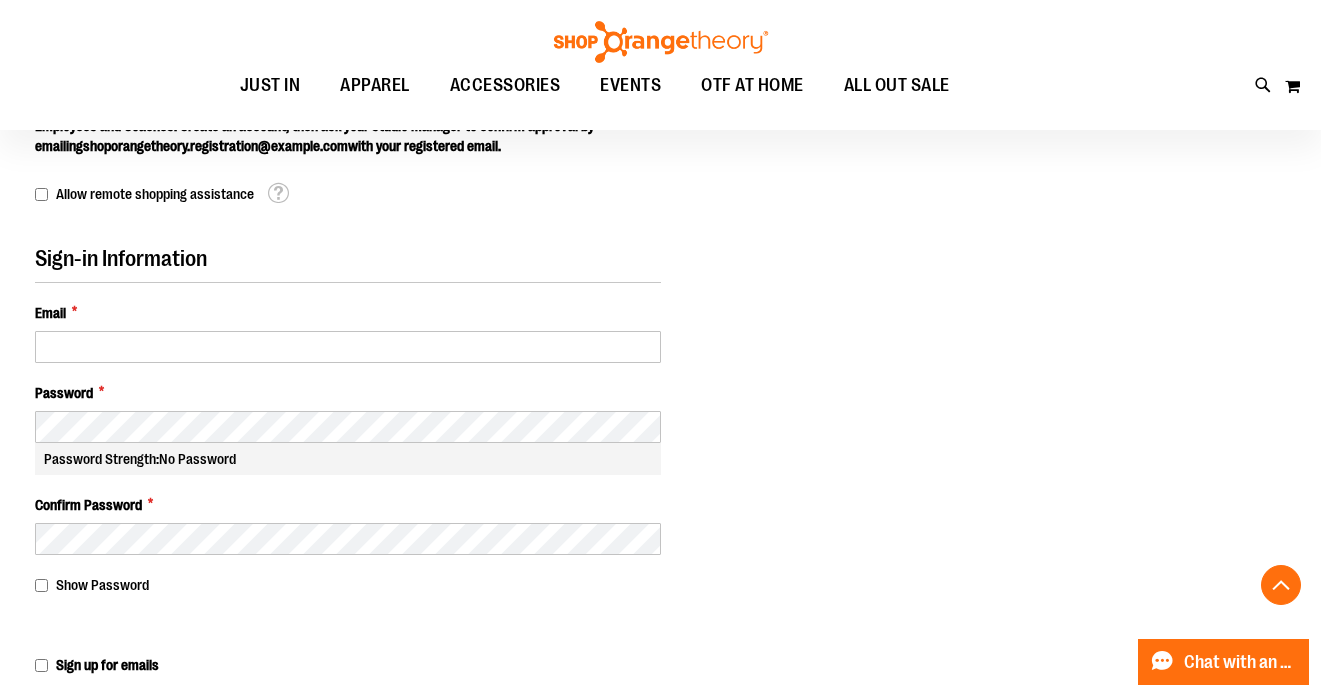 scroll, scrollTop: 825, scrollLeft: 0, axis: vertical 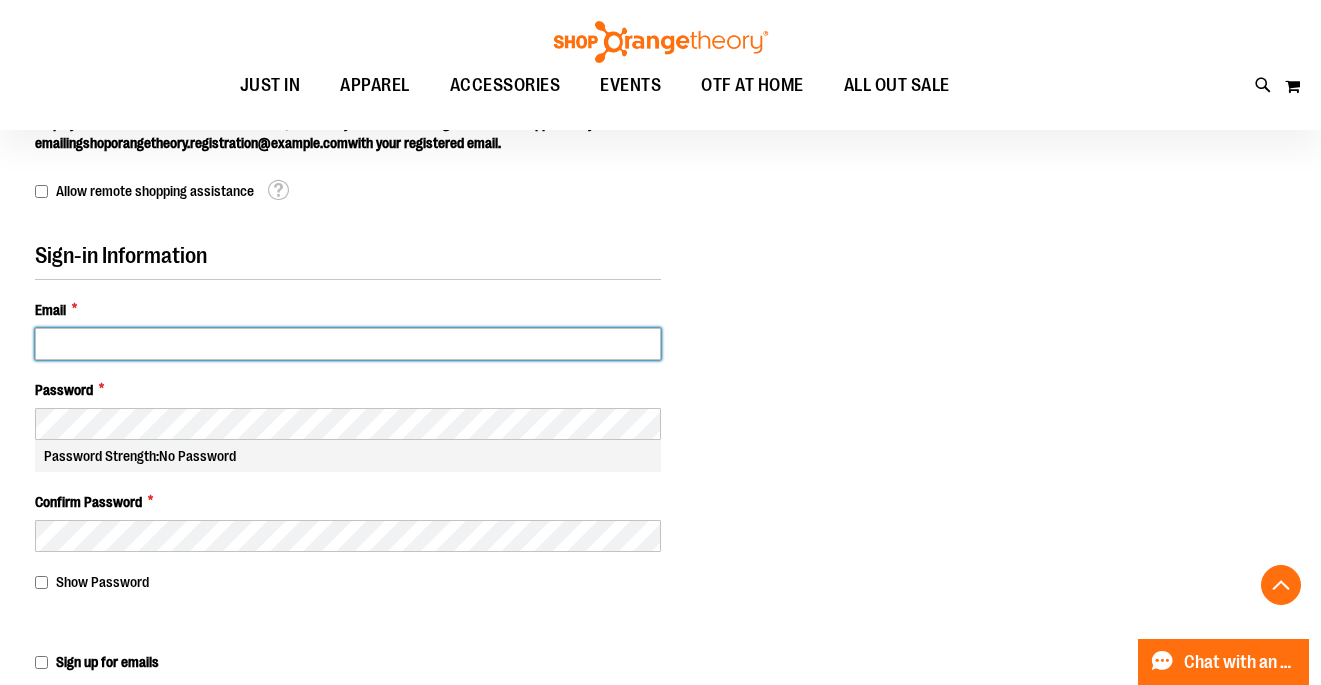 click on "Email
*" at bounding box center [348, 344] 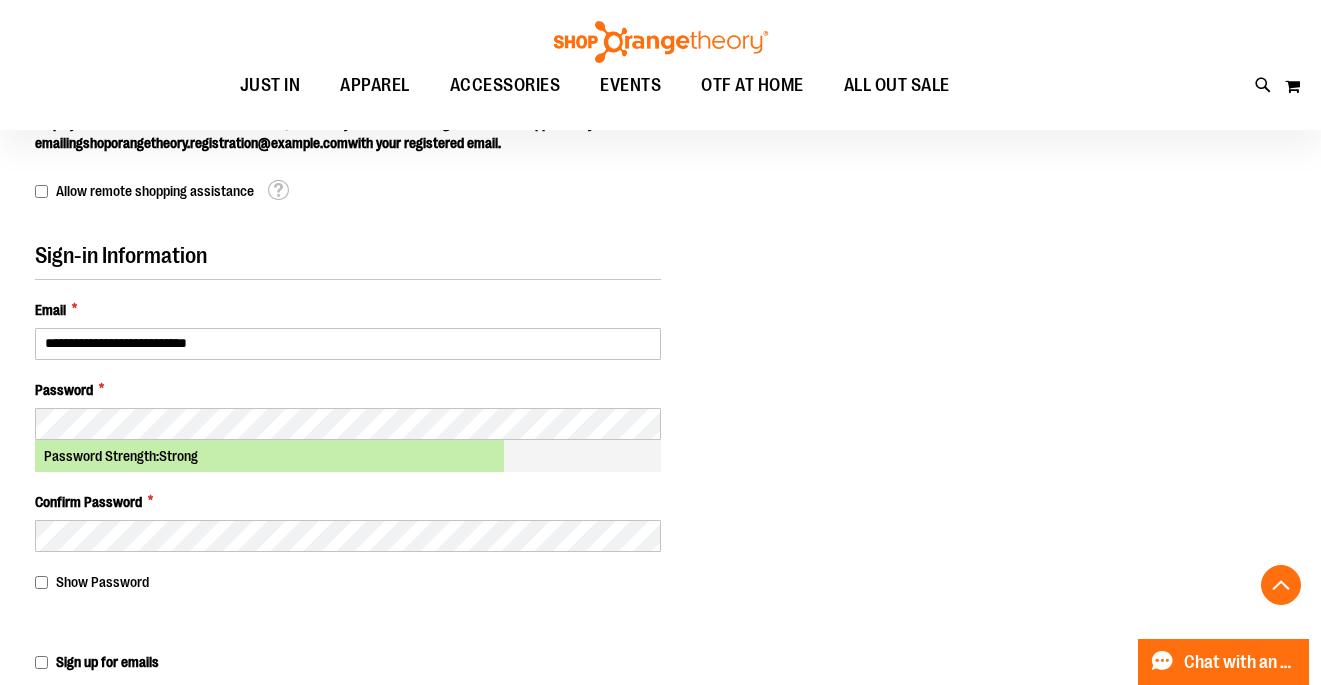 click on "**********" at bounding box center [348, 417] 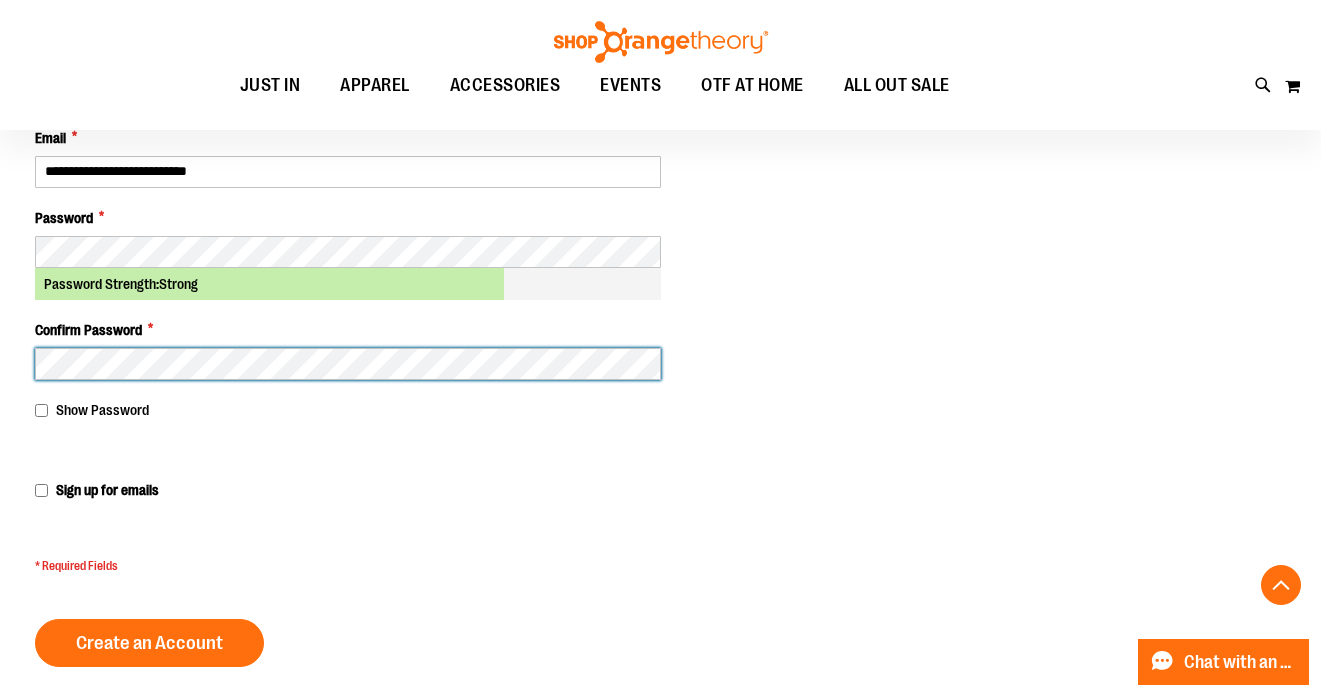 scroll, scrollTop: 1056, scrollLeft: 0, axis: vertical 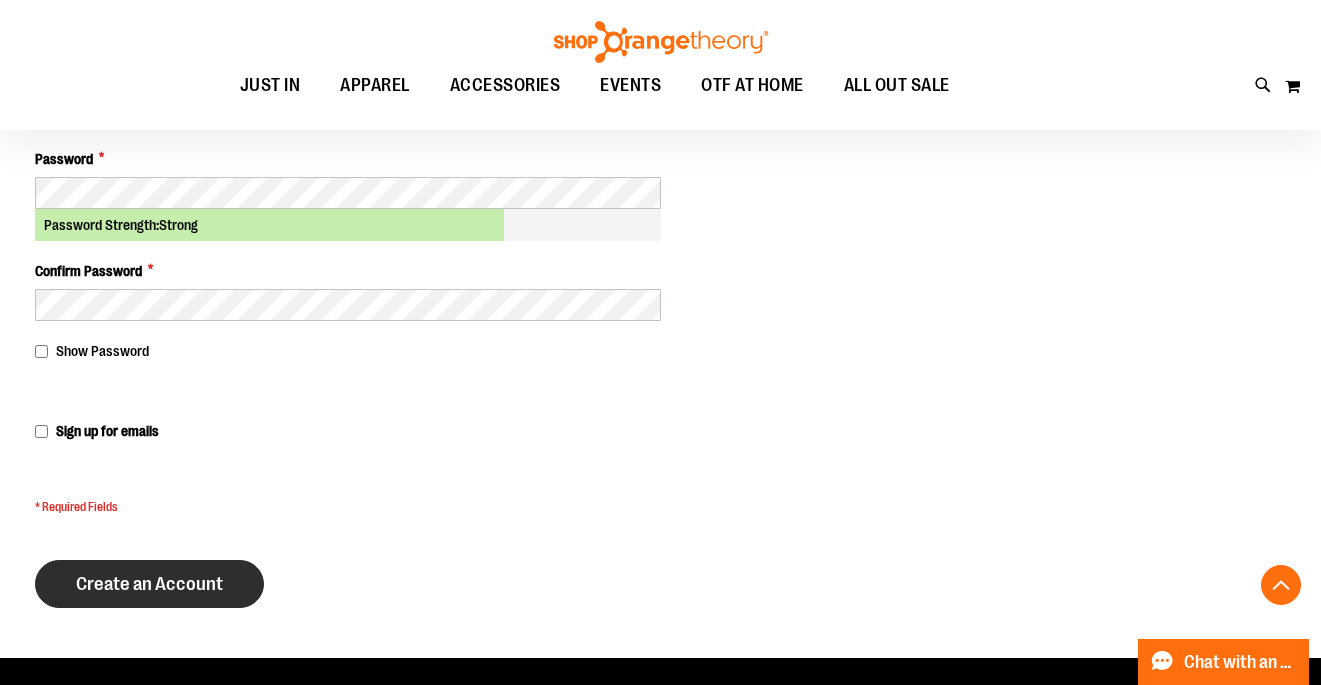 click on "Create an Account" at bounding box center (149, 584) 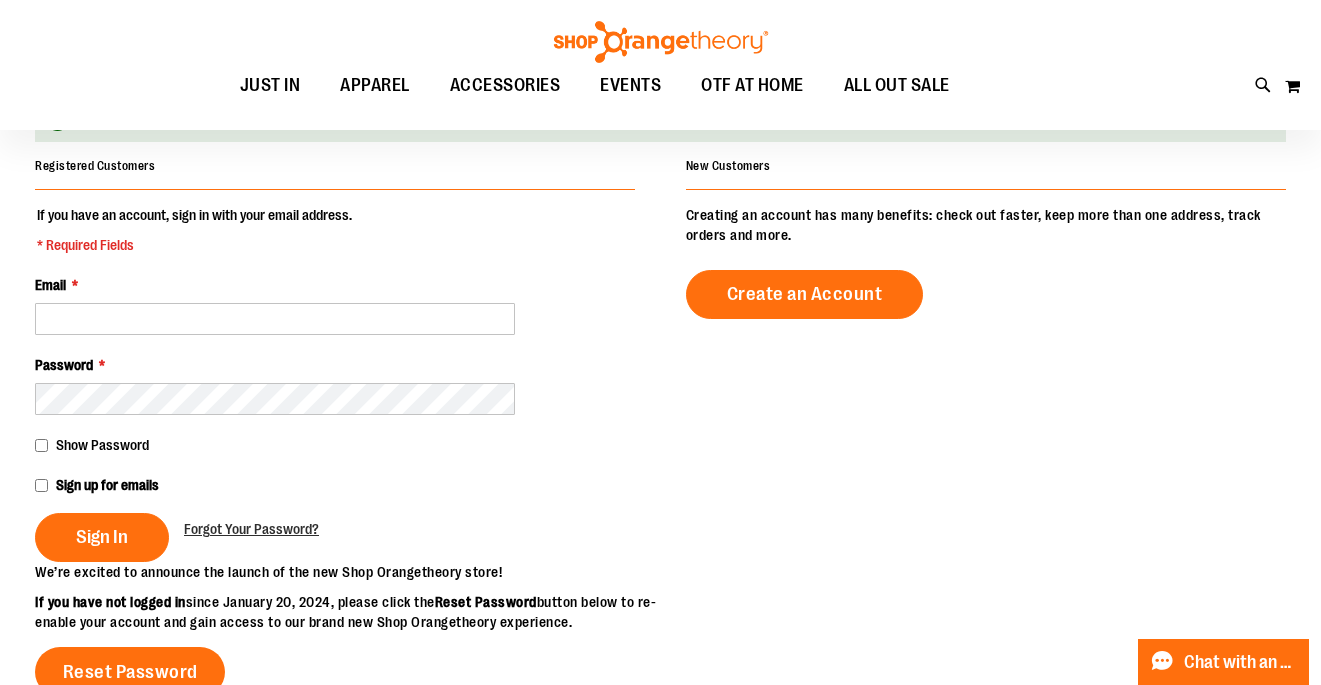 scroll, scrollTop: 227, scrollLeft: 0, axis: vertical 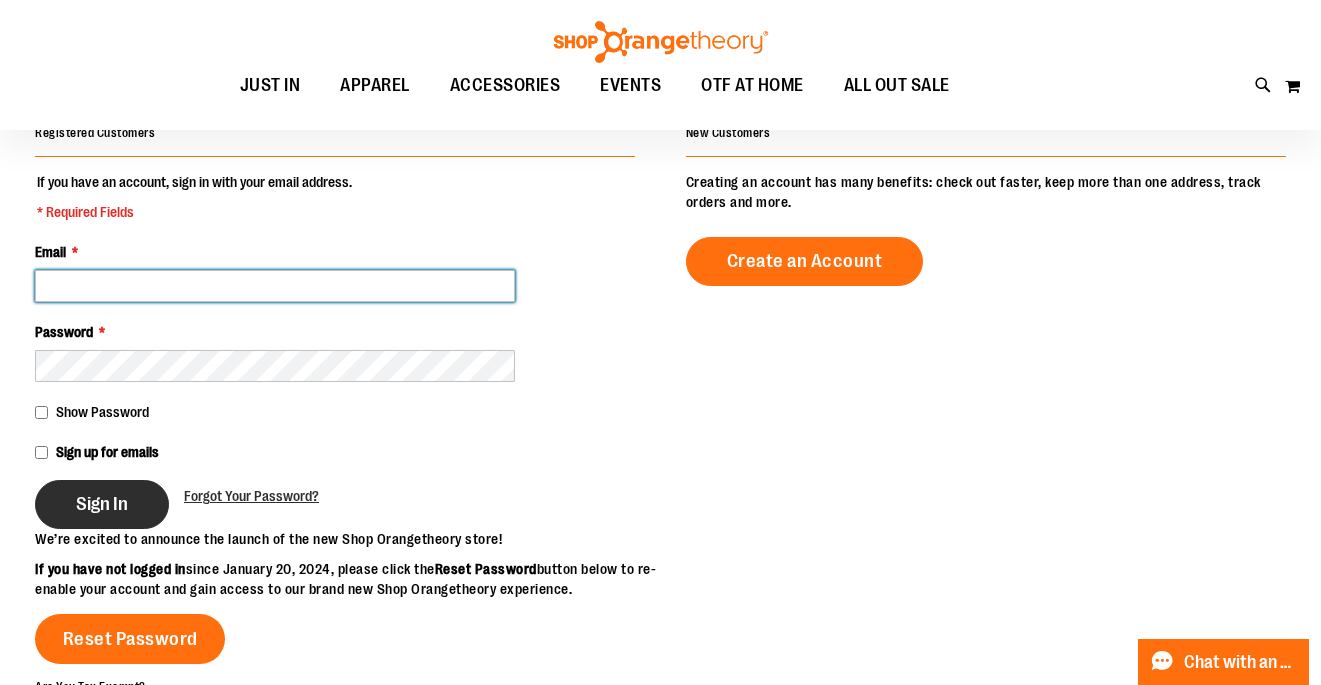 type on "**********" 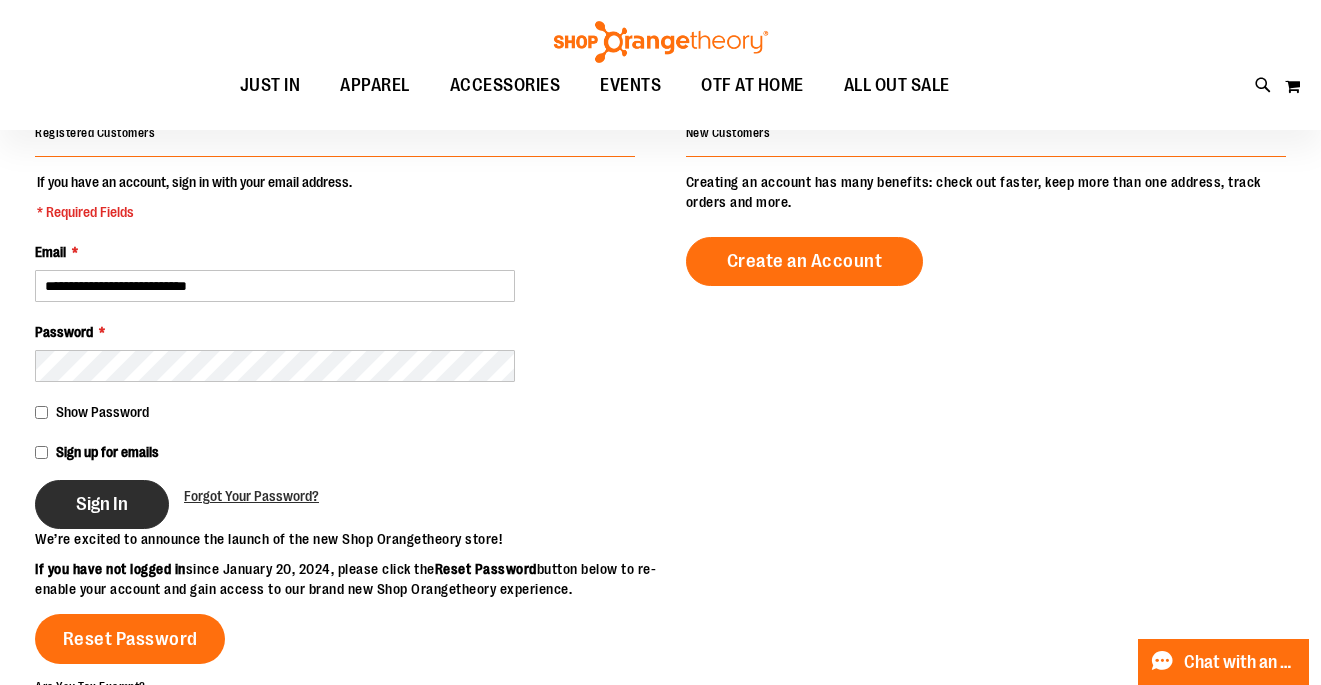 type on "**********" 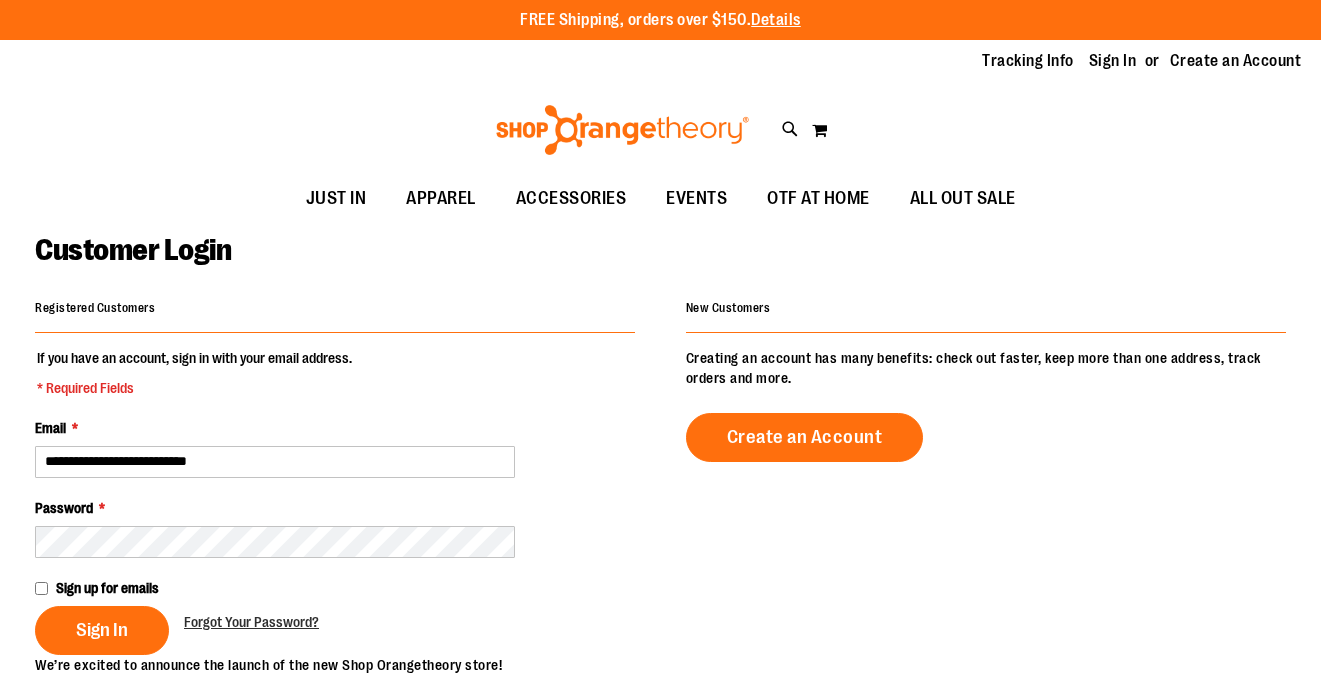 scroll, scrollTop: 0, scrollLeft: 0, axis: both 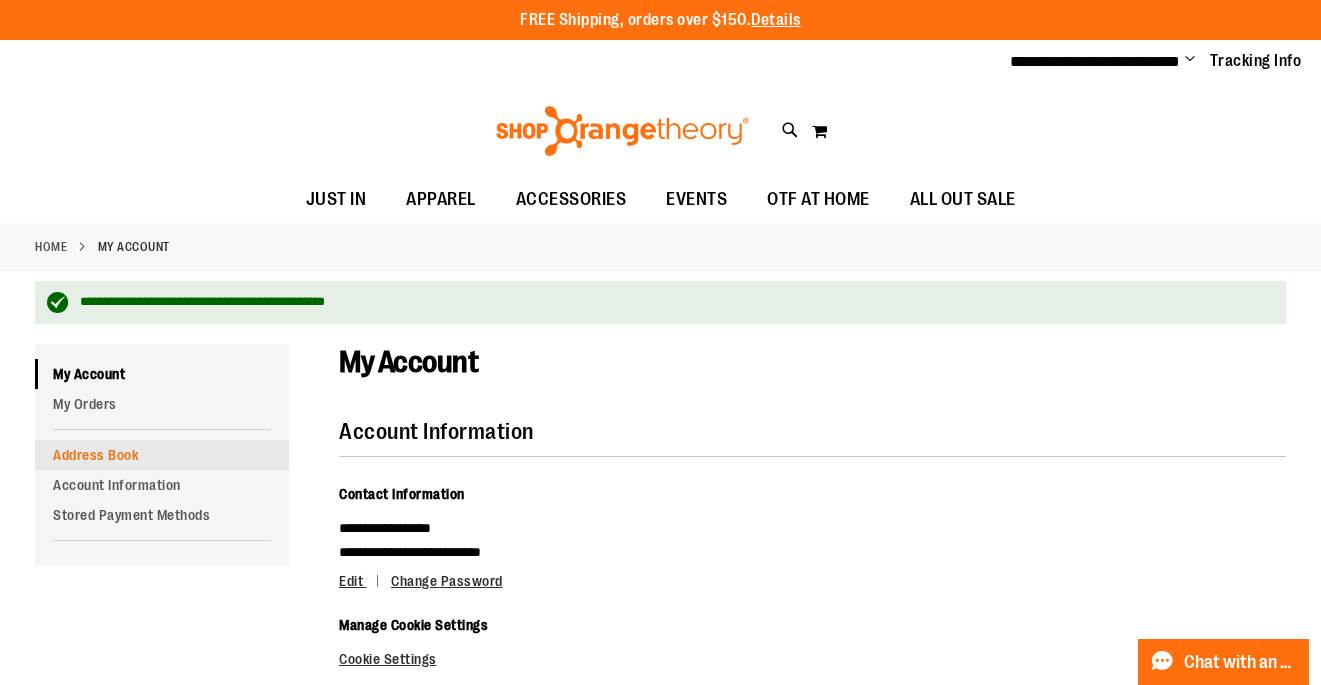 type on "**********" 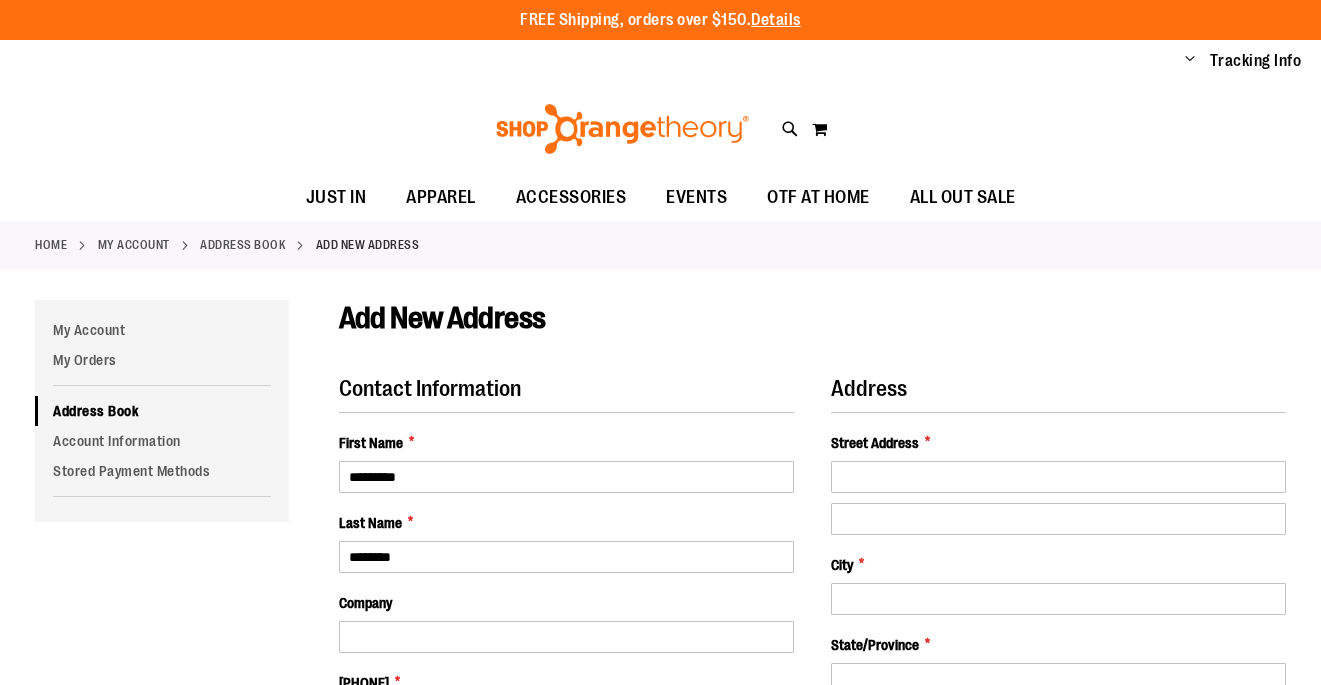 scroll, scrollTop: 0, scrollLeft: 0, axis: both 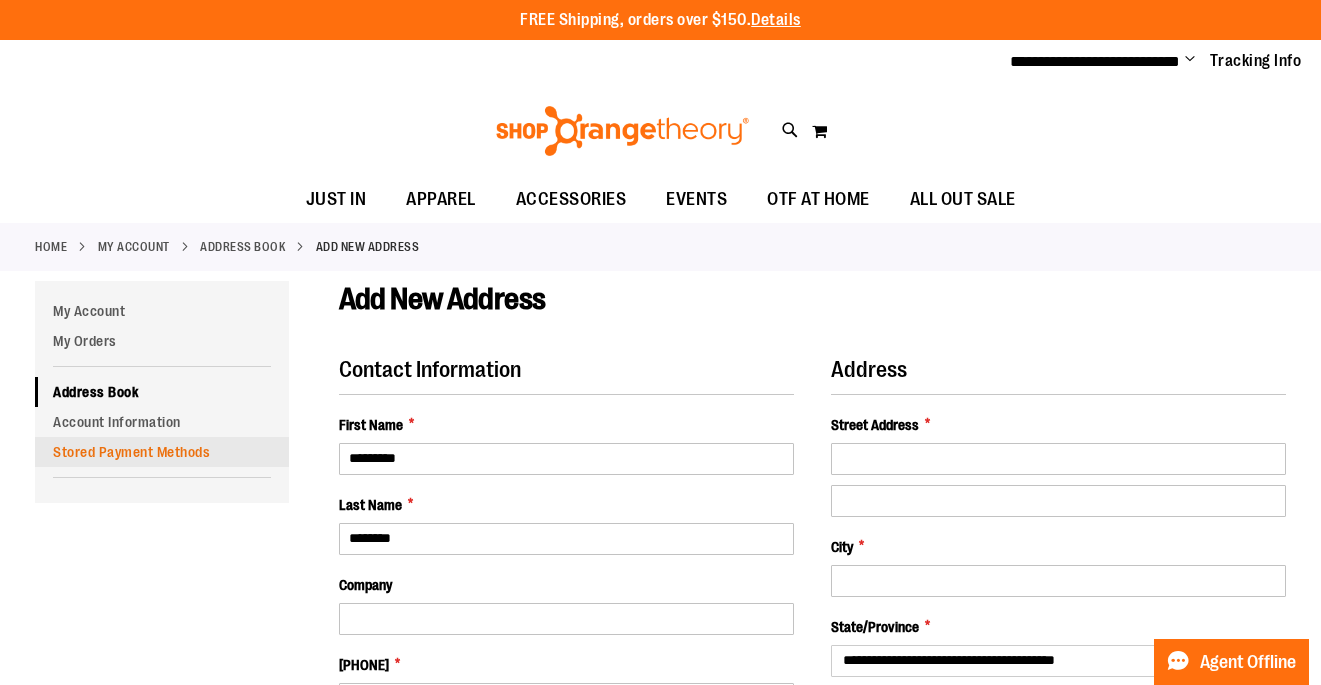 type on "**********" 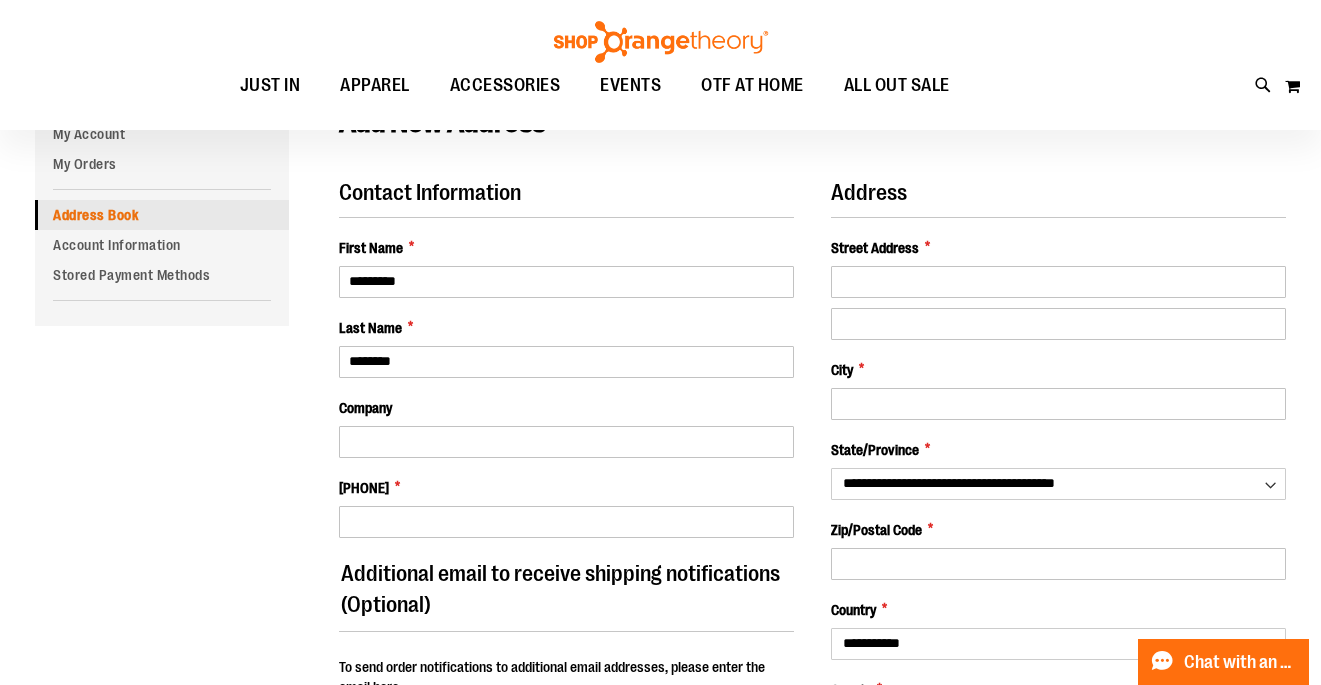 scroll, scrollTop: 166, scrollLeft: 0, axis: vertical 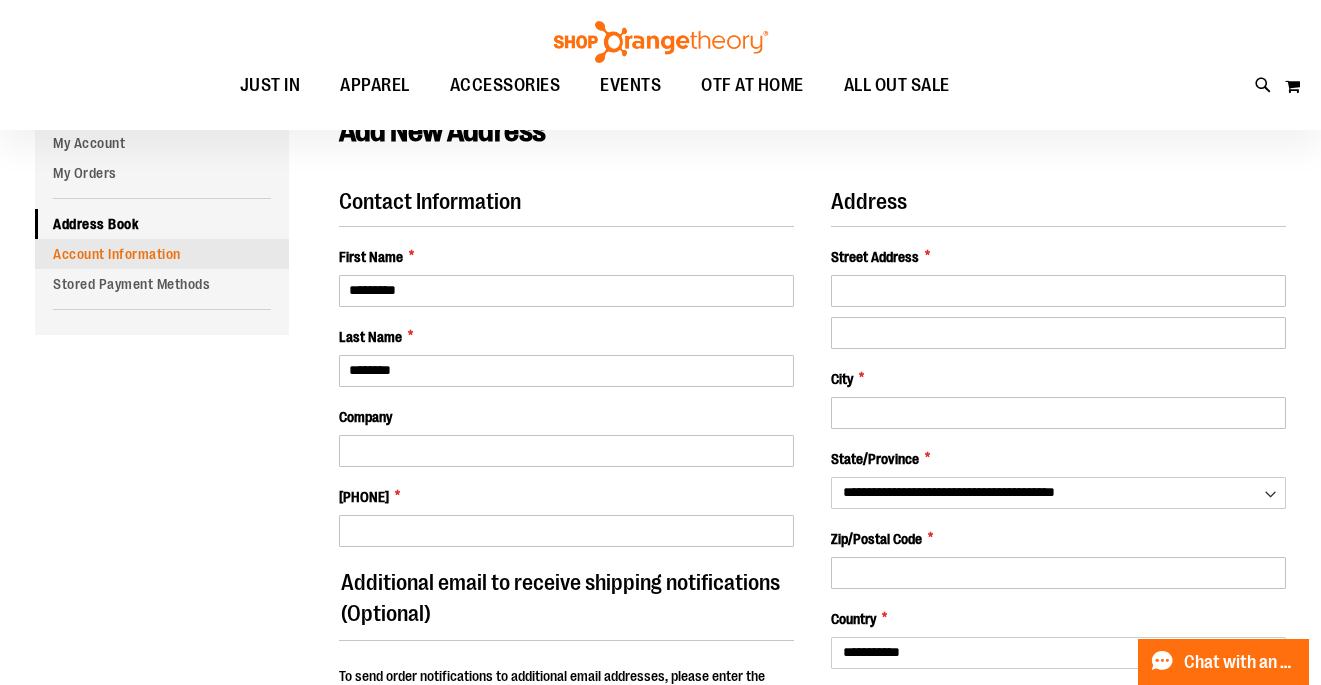 click on "Account Information" at bounding box center [162, 254] 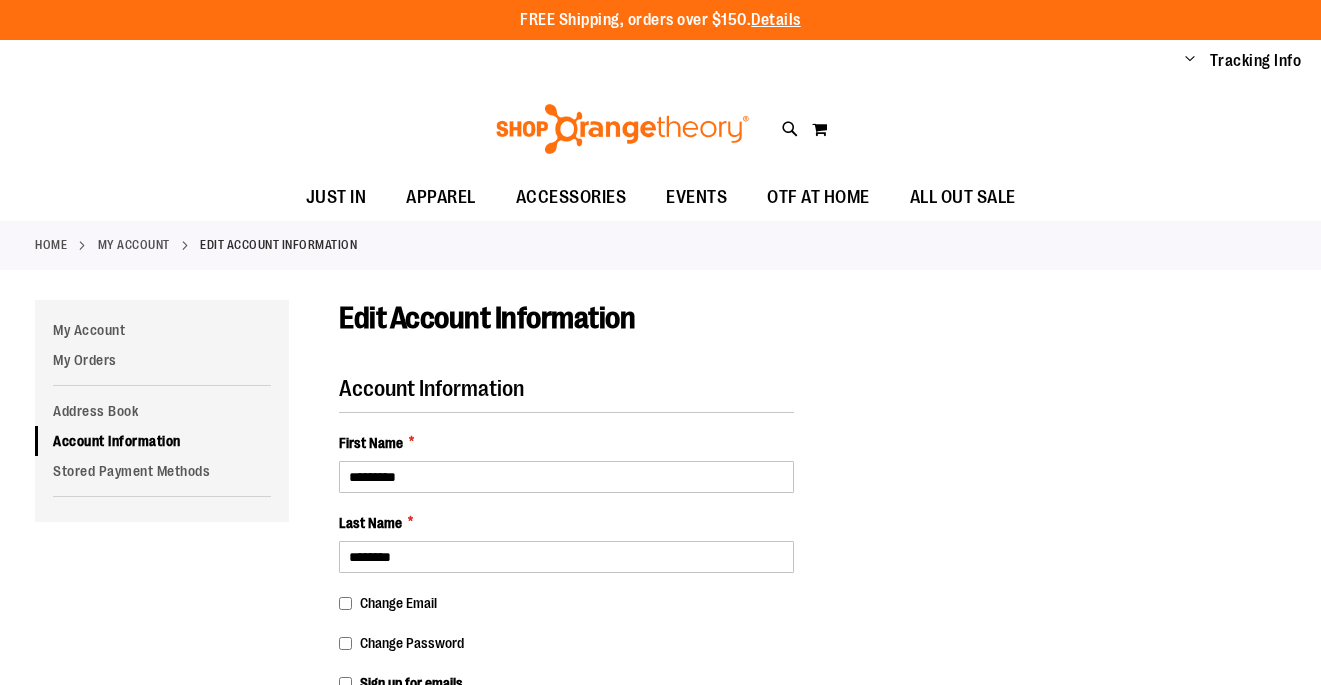 scroll, scrollTop: 0, scrollLeft: 0, axis: both 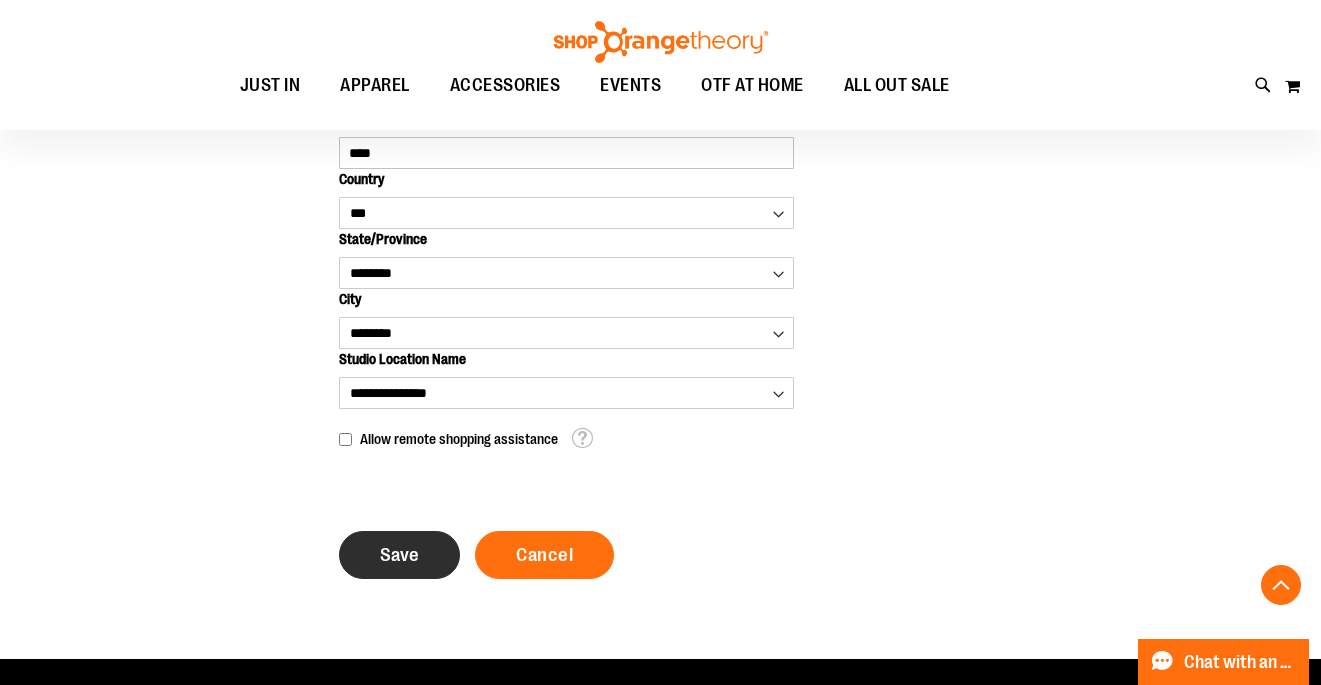 type on "**********" 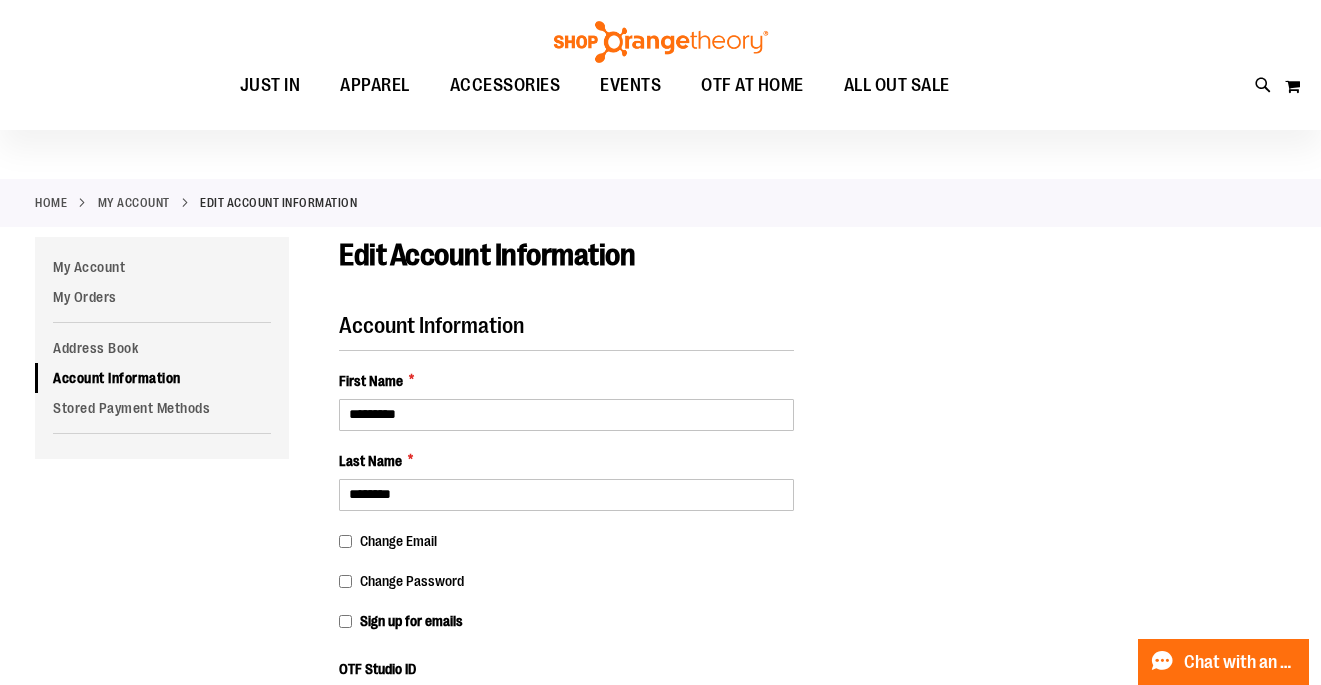 scroll, scrollTop: 0, scrollLeft: 0, axis: both 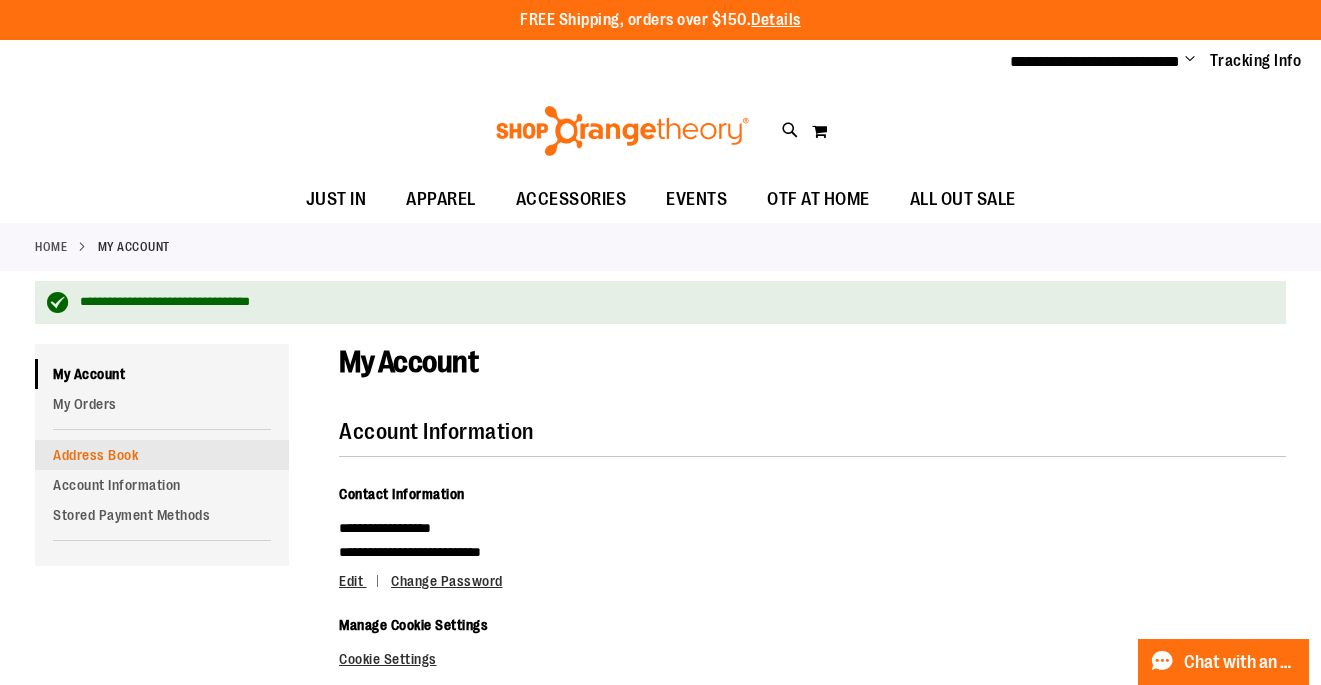 type on "**********" 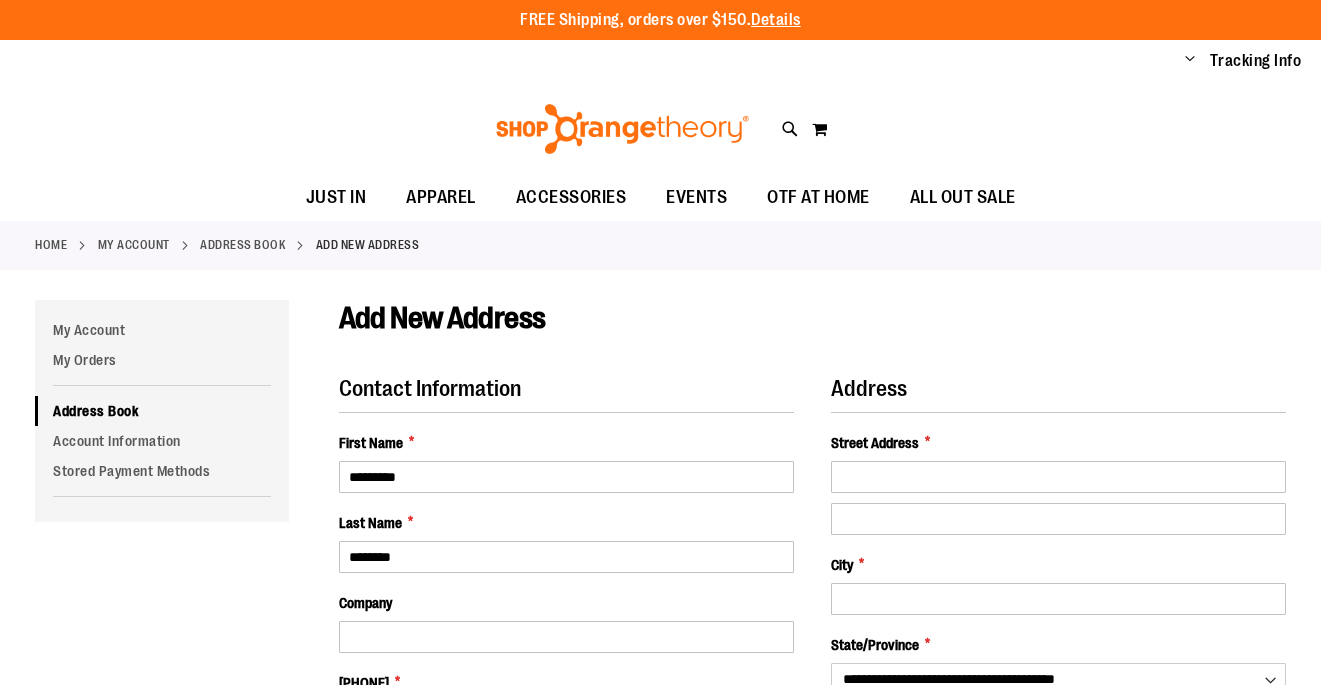 click on "My Account
My Orders
Address Book
Account Information
Stored Payment Methods" at bounding box center (162, 411) 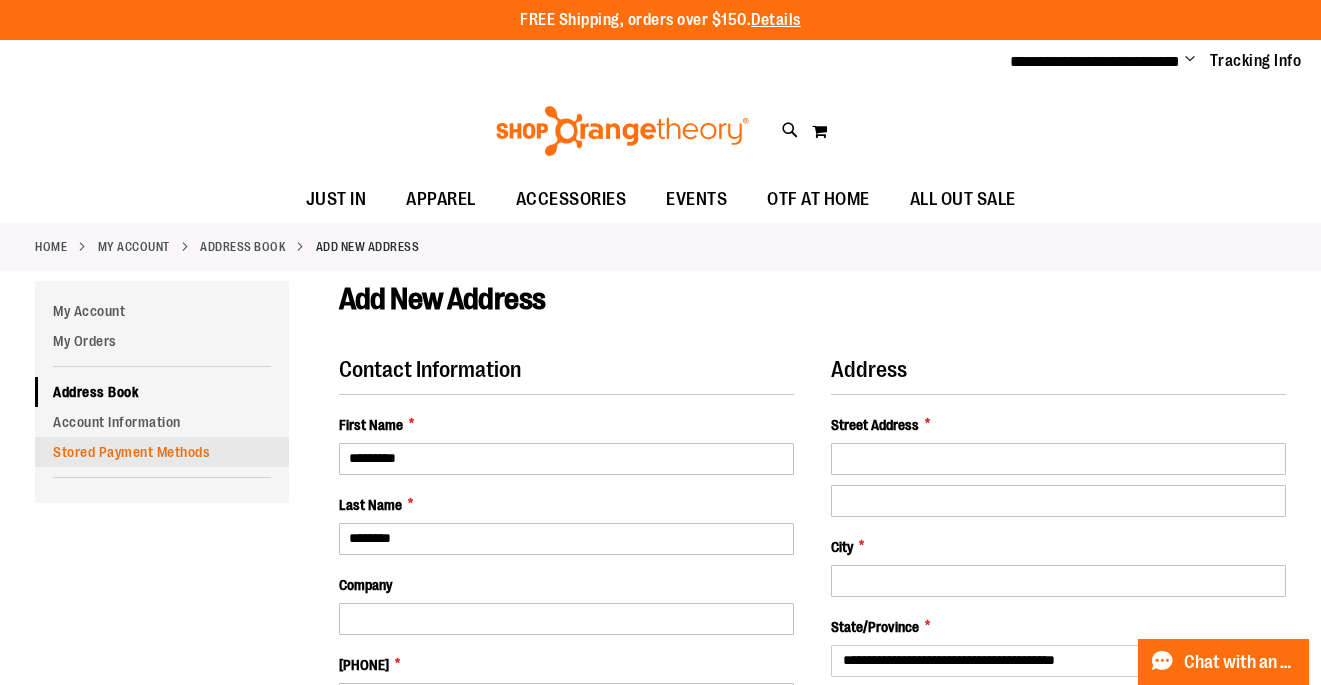 type on "**********" 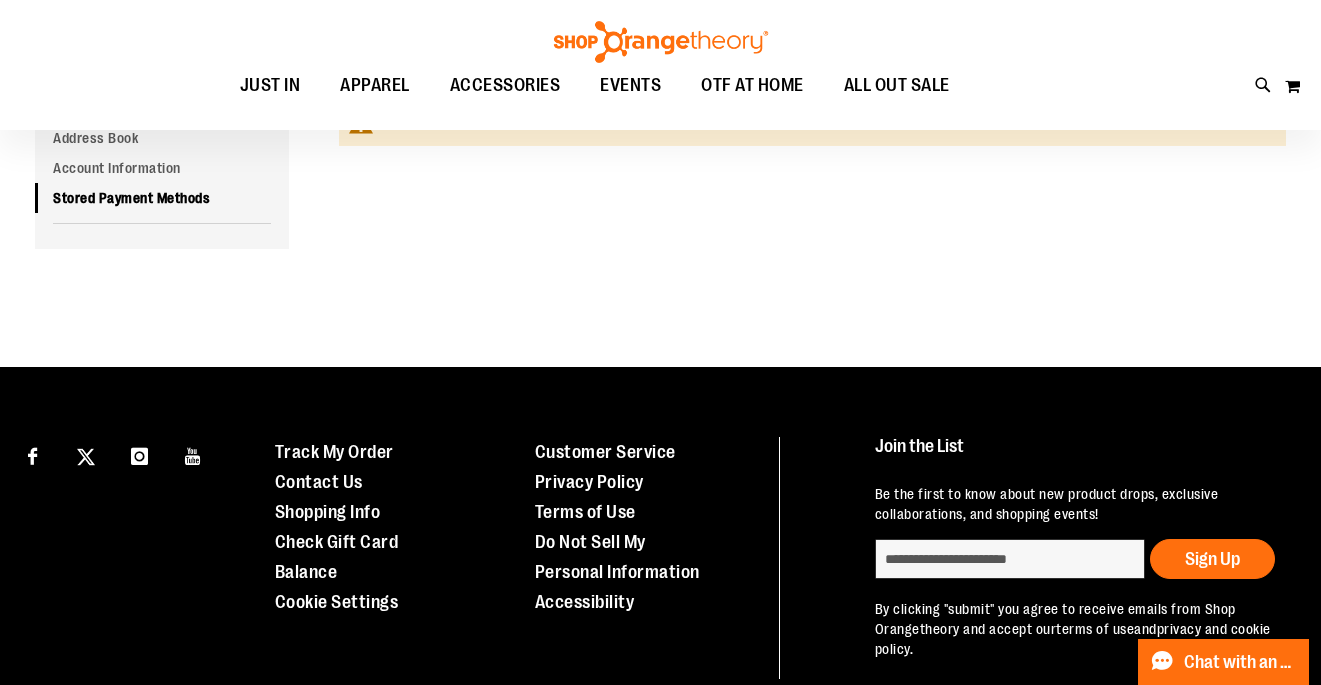scroll, scrollTop: 0, scrollLeft: 0, axis: both 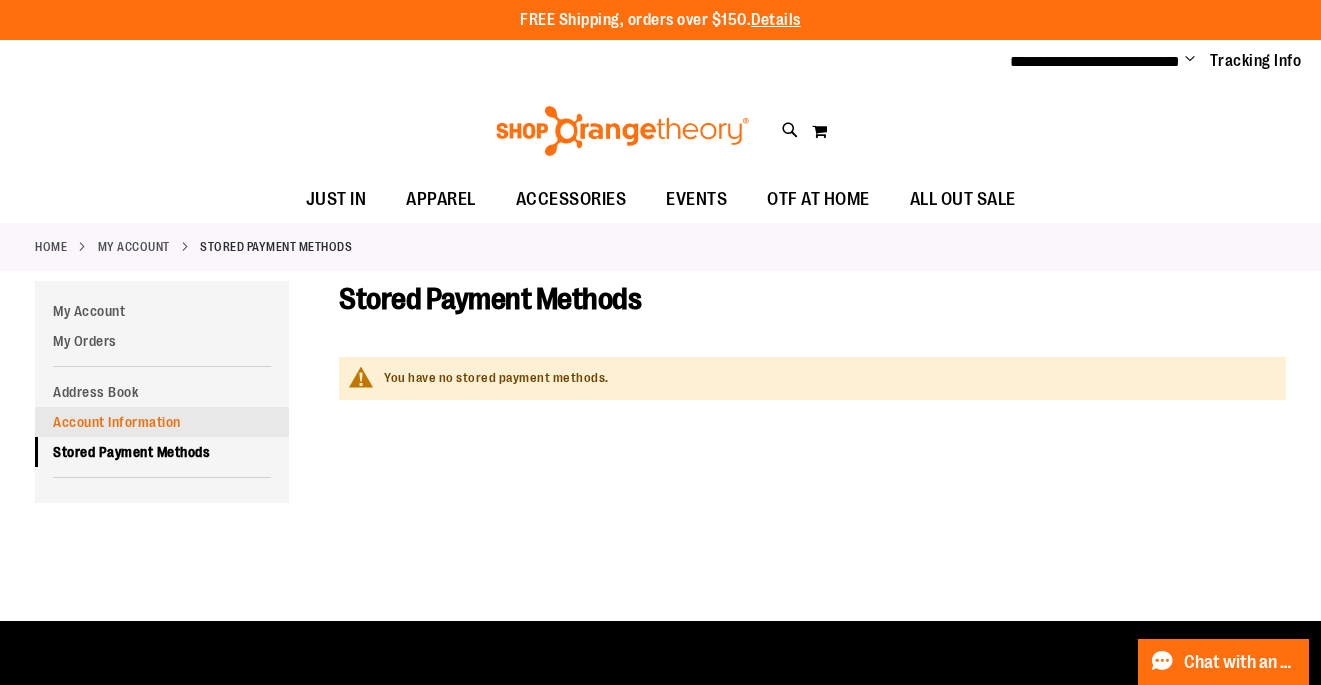 type on "**********" 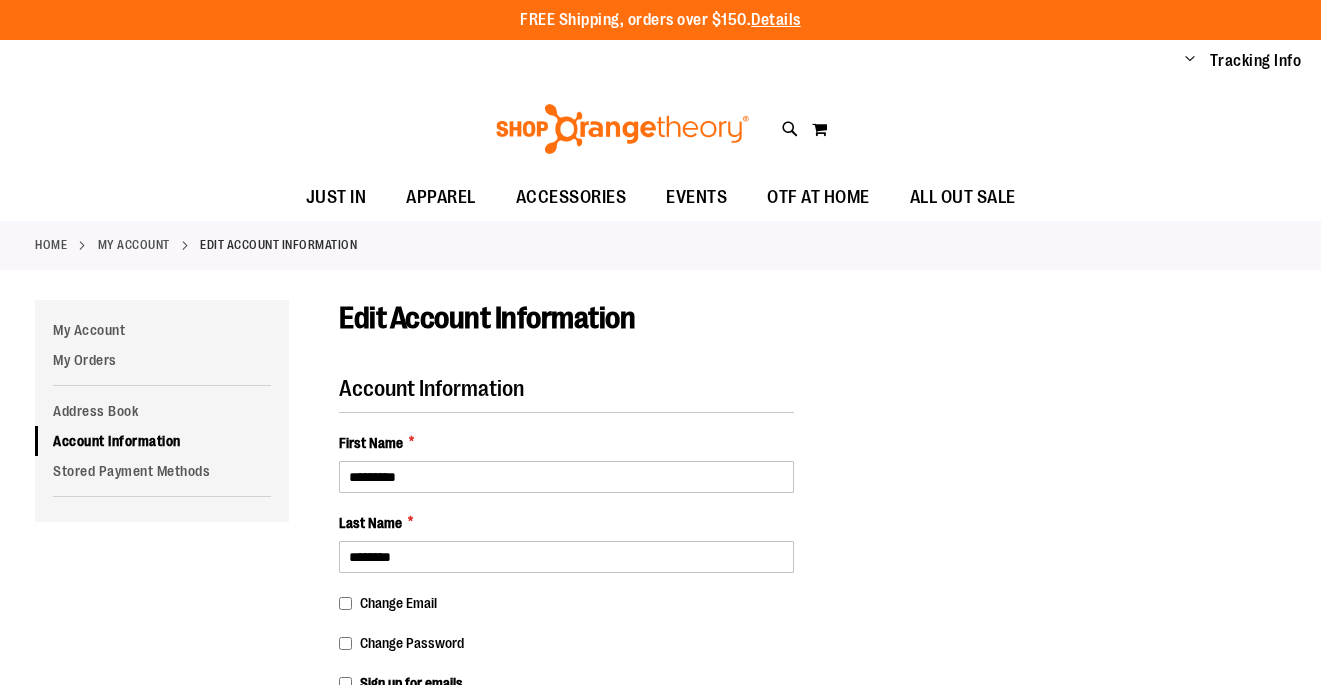 scroll, scrollTop: 0, scrollLeft: 0, axis: both 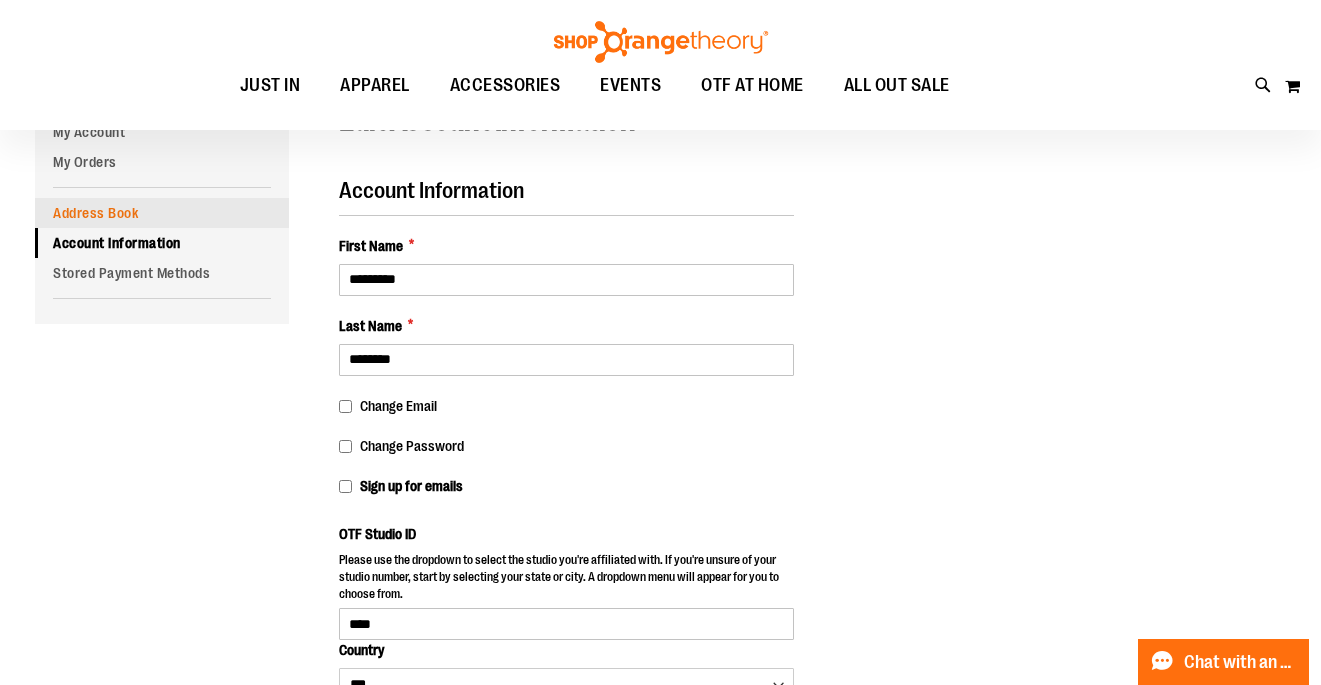 type on "**********" 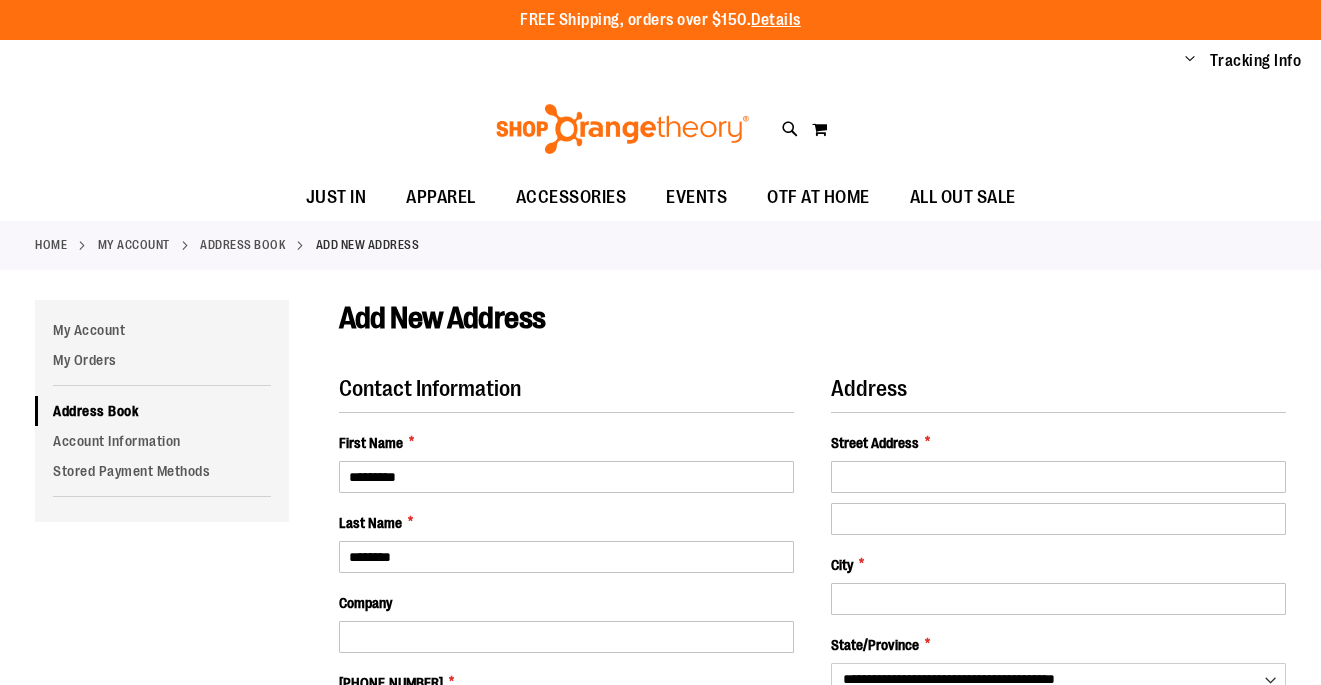 scroll, scrollTop: 0, scrollLeft: 0, axis: both 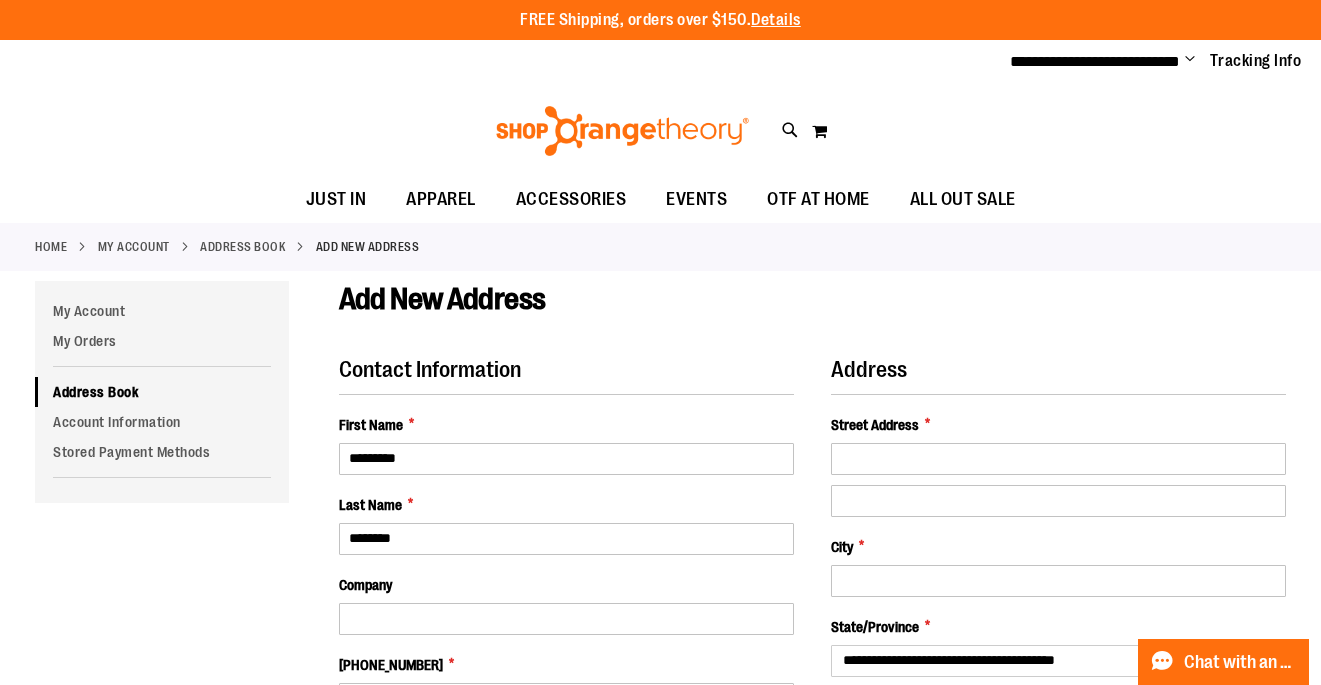 type on "**********" 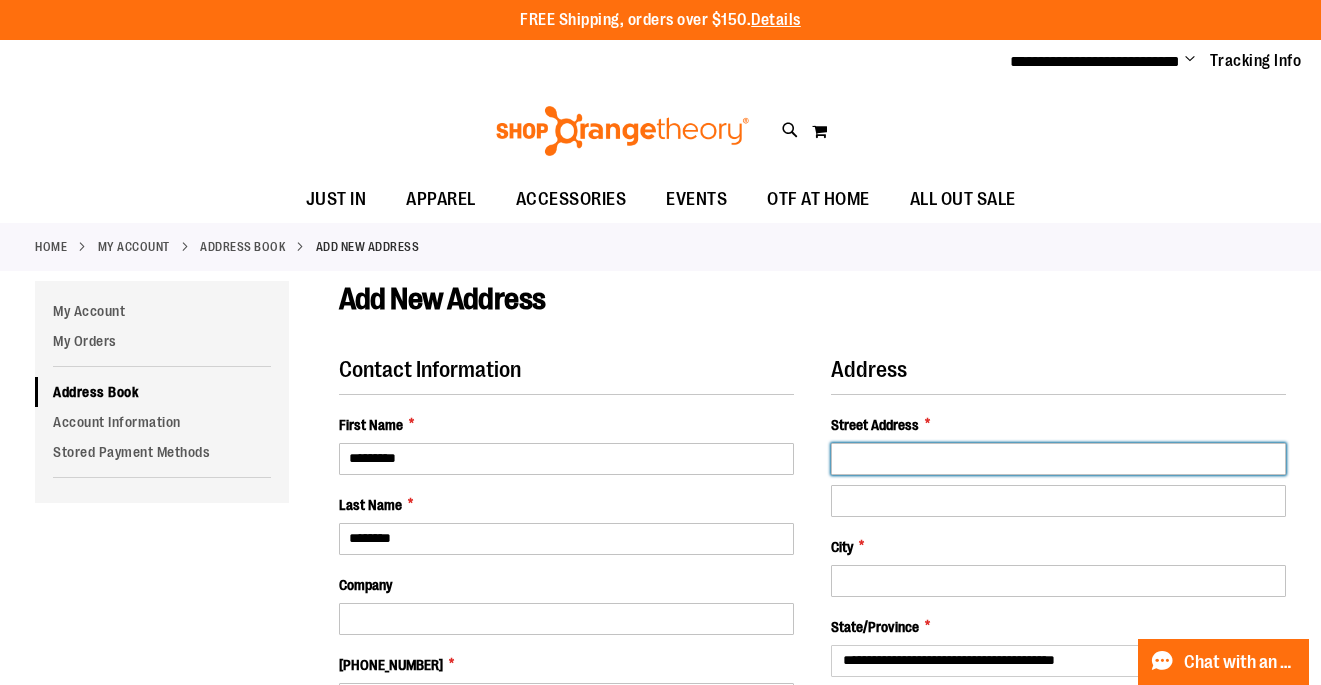click on "Street Address
*" at bounding box center [1058, 459] 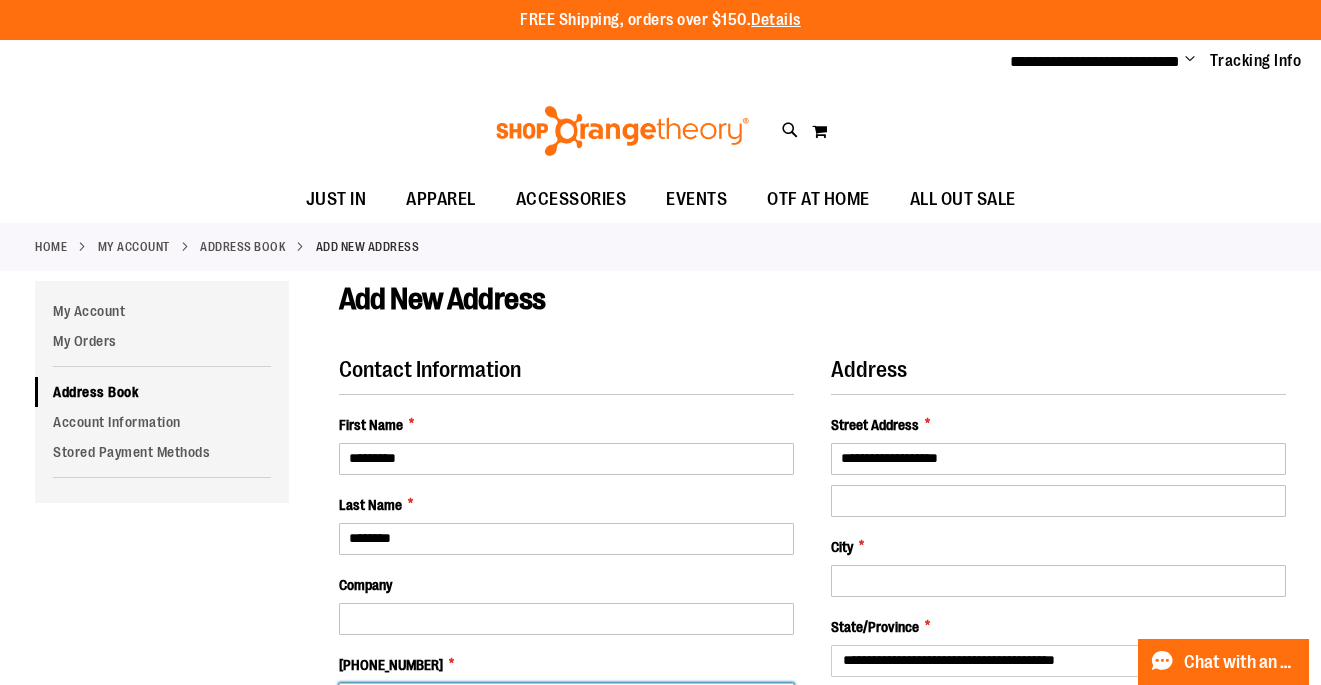 type on "**********" 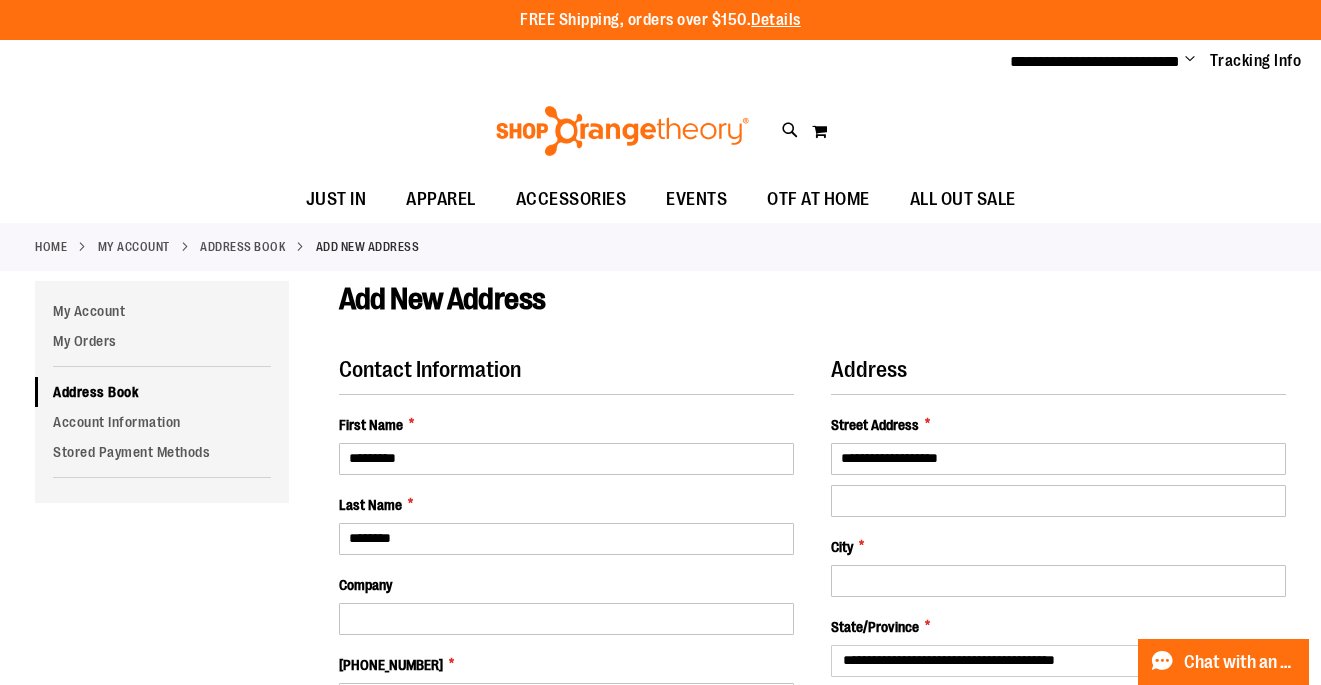 type on "**********" 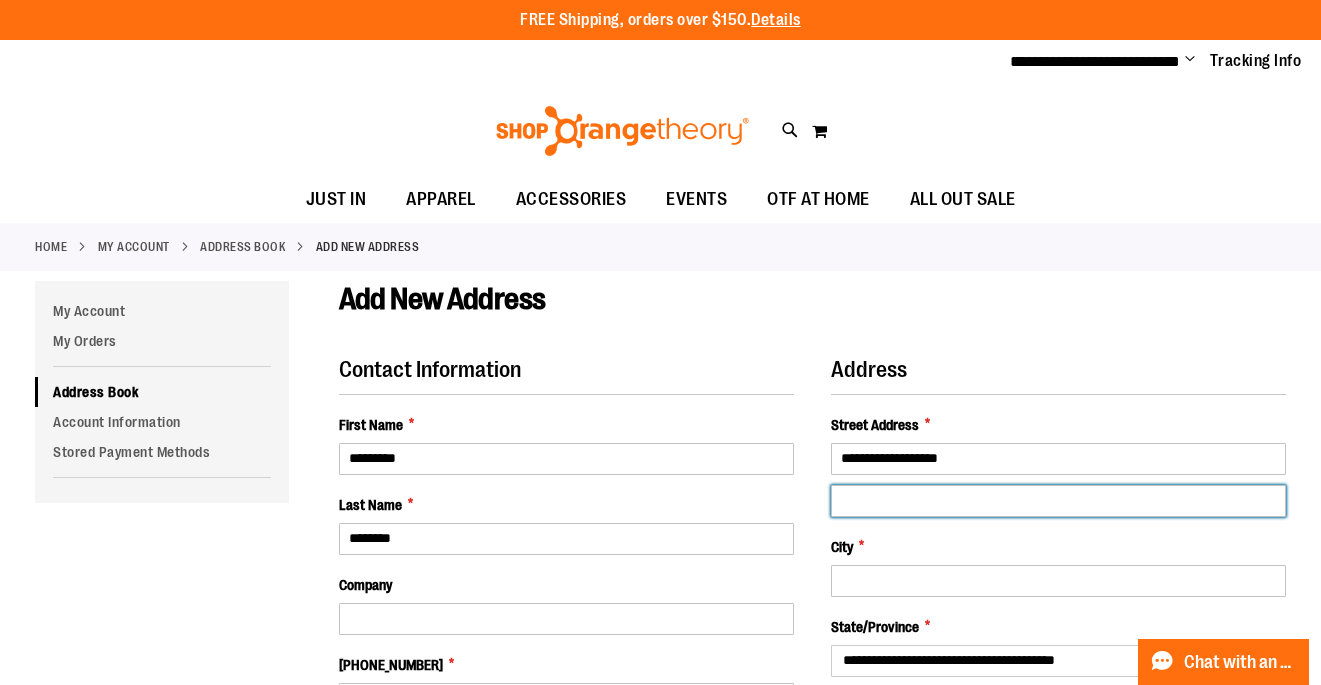 type on "***" 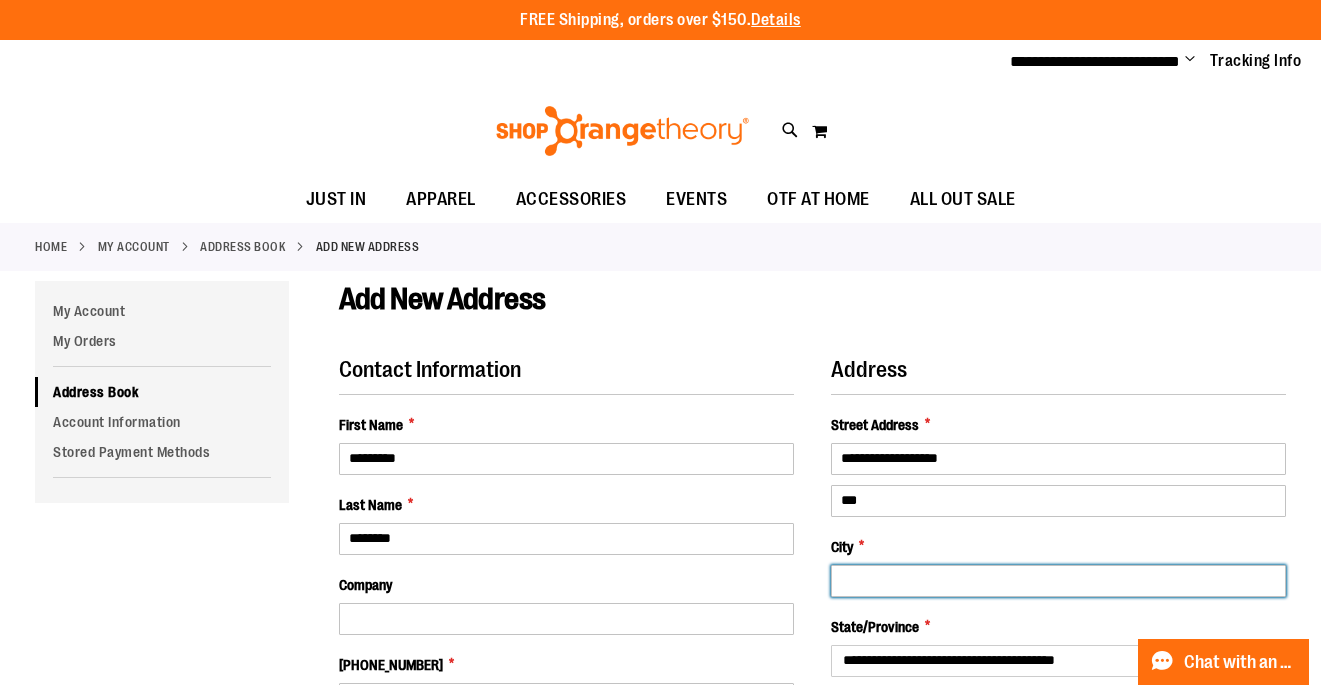 type on "********" 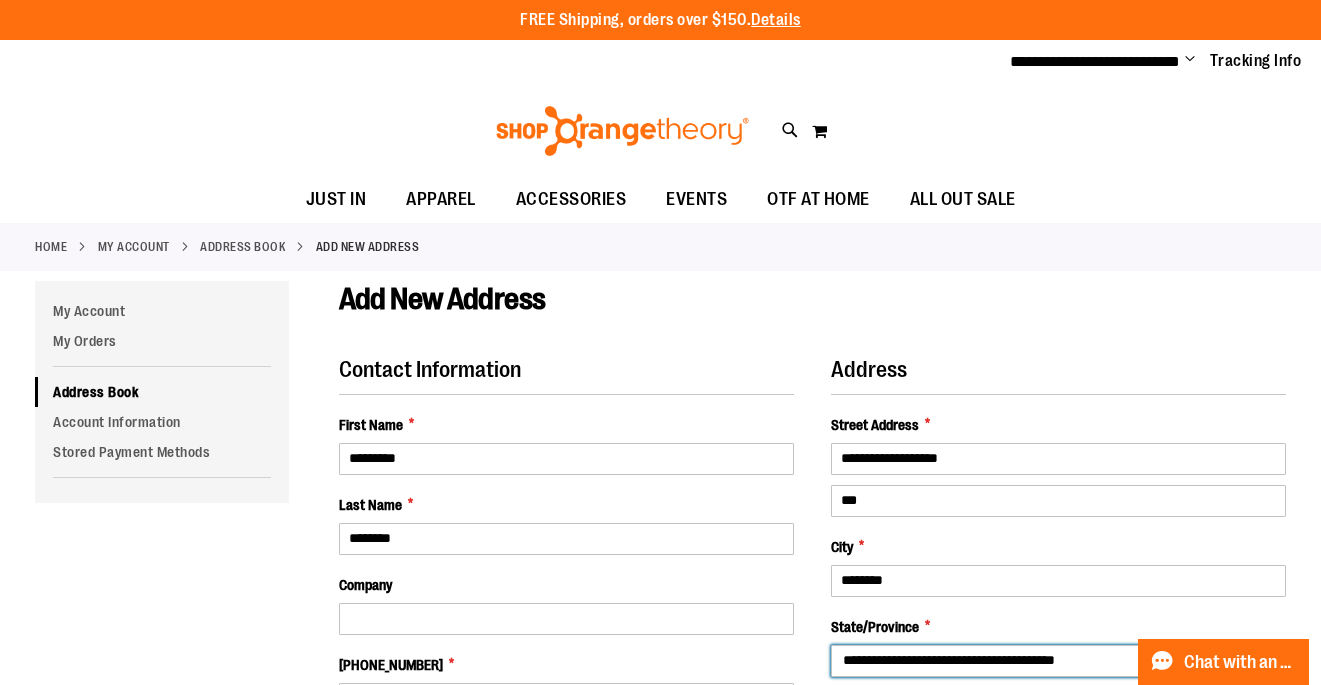 select on "**" 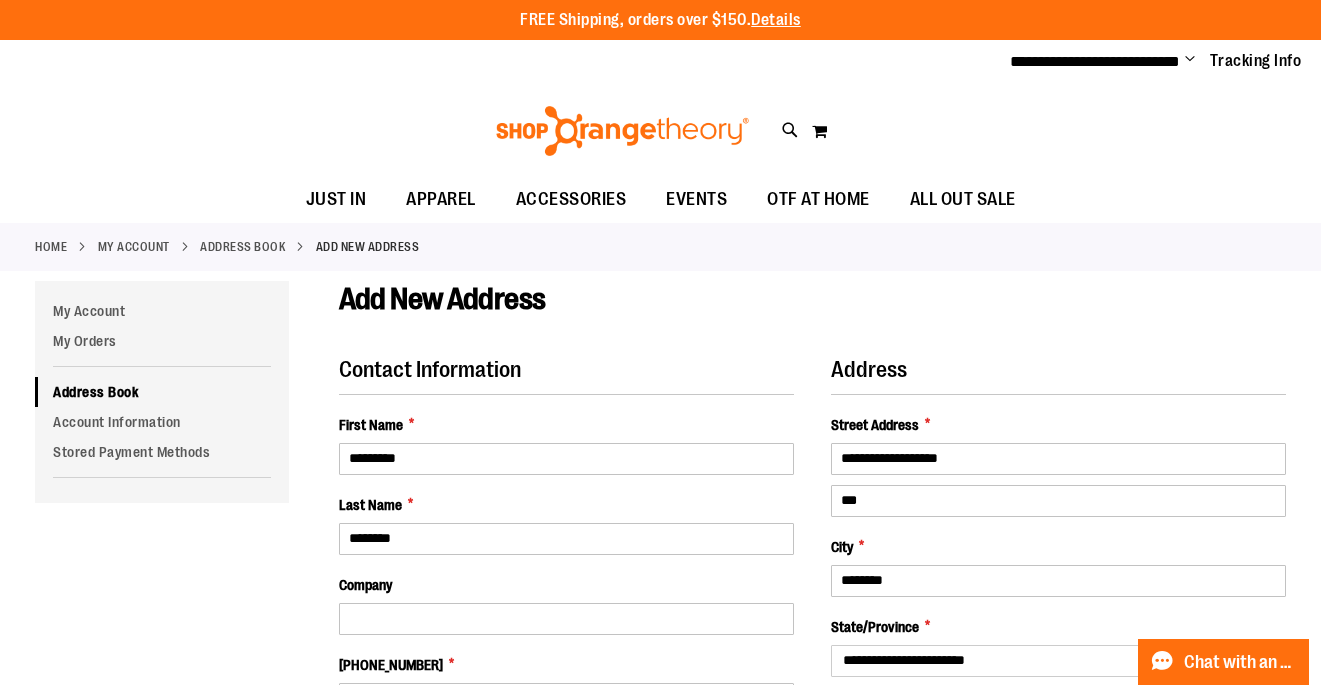 type on "*****" 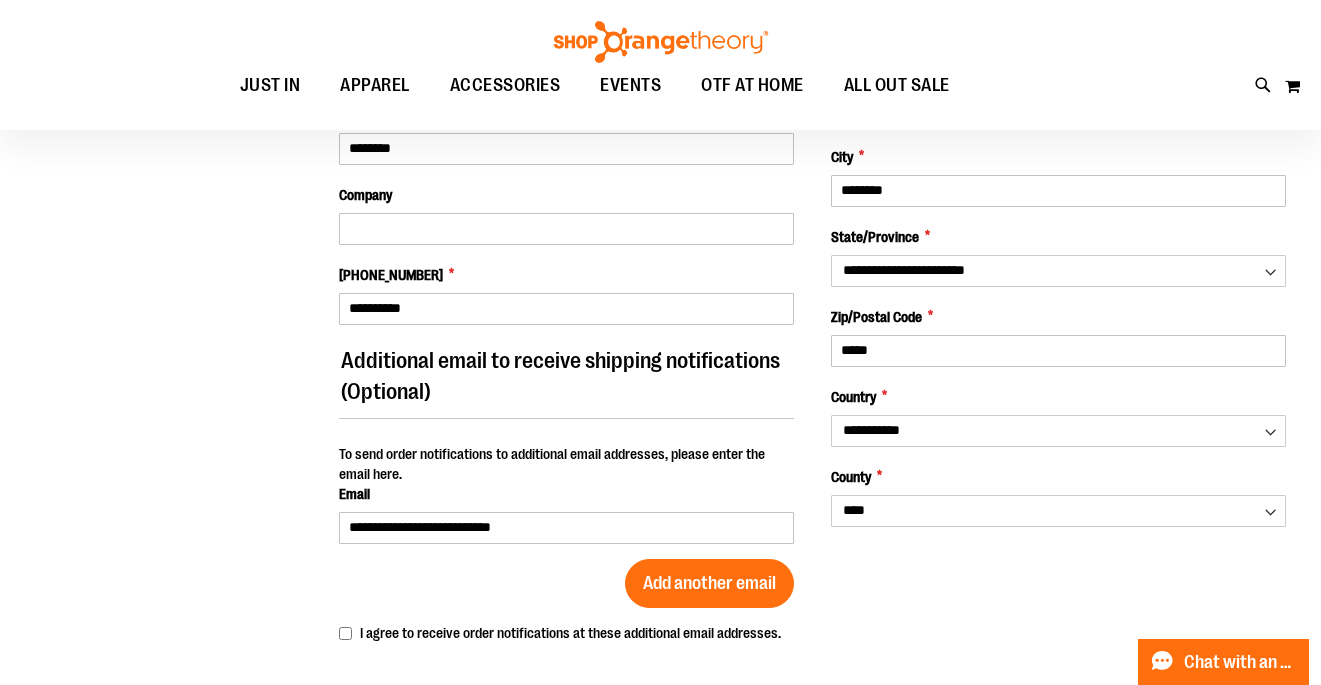 scroll, scrollTop: 170, scrollLeft: 0, axis: vertical 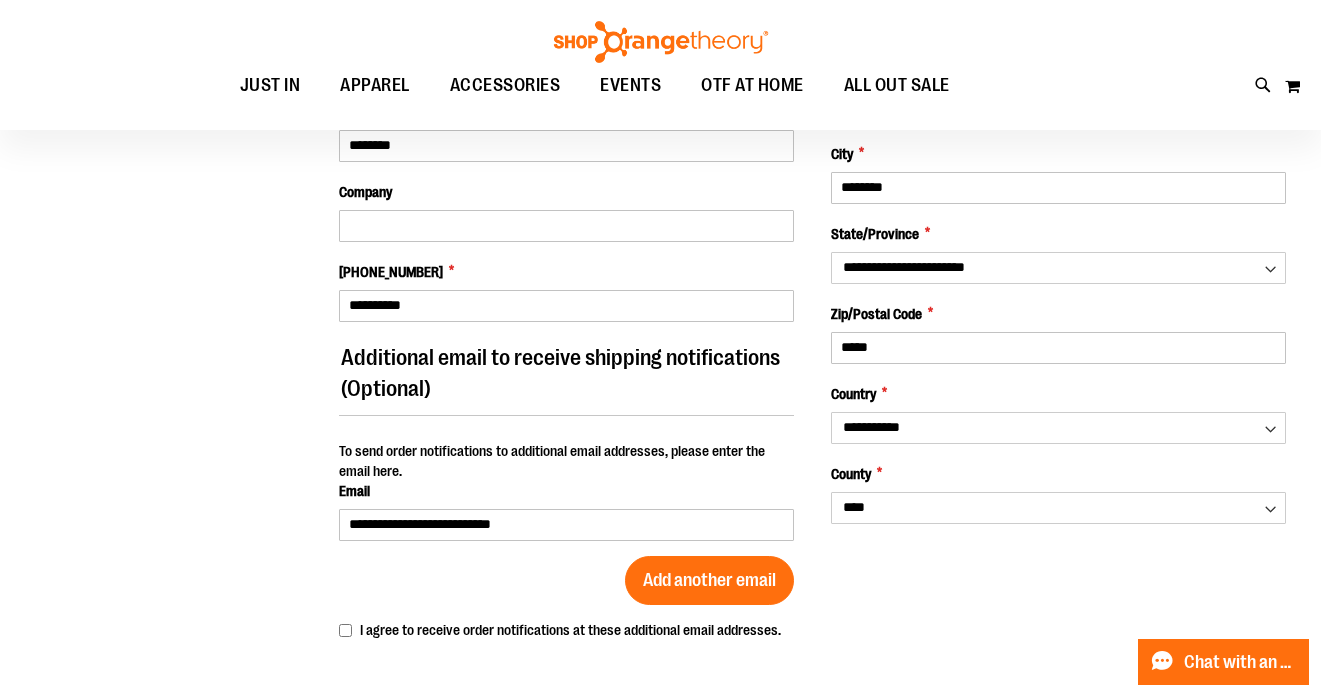 click on "I agree to receive order notifications at these additional email addresses." at bounding box center [570, 630] 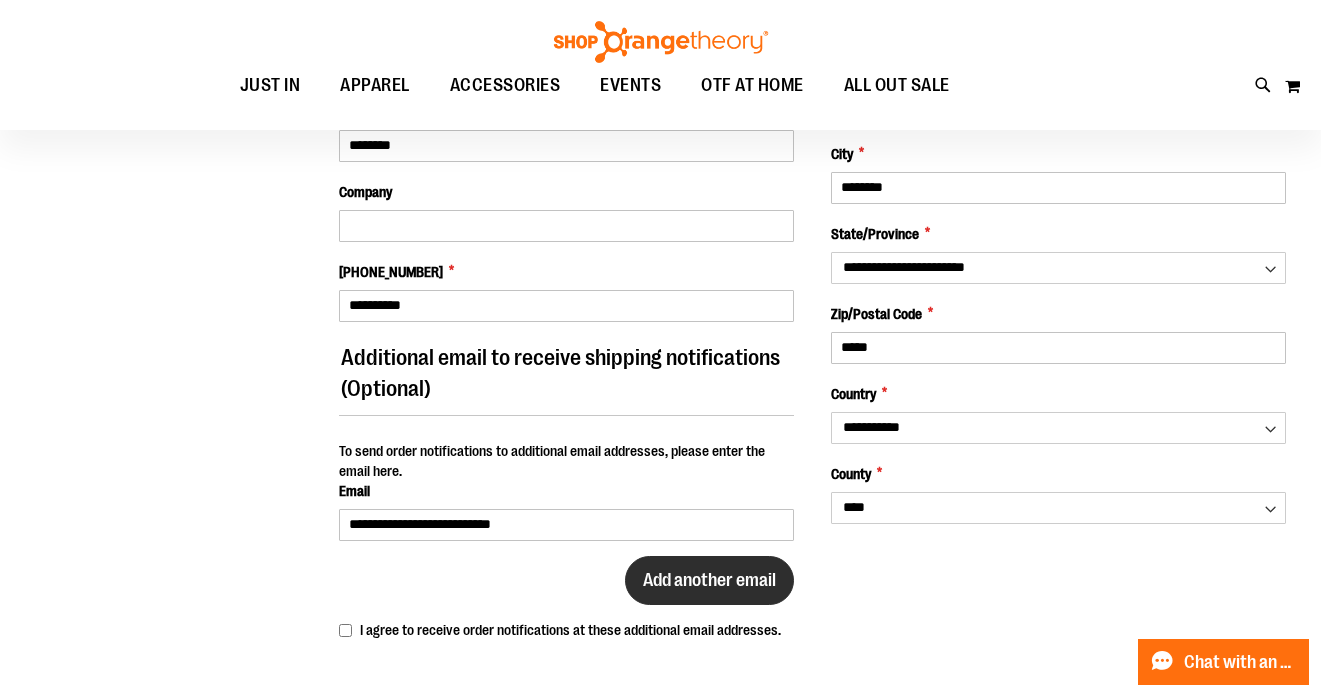 click on "Add another email" at bounding box center (709, 580) 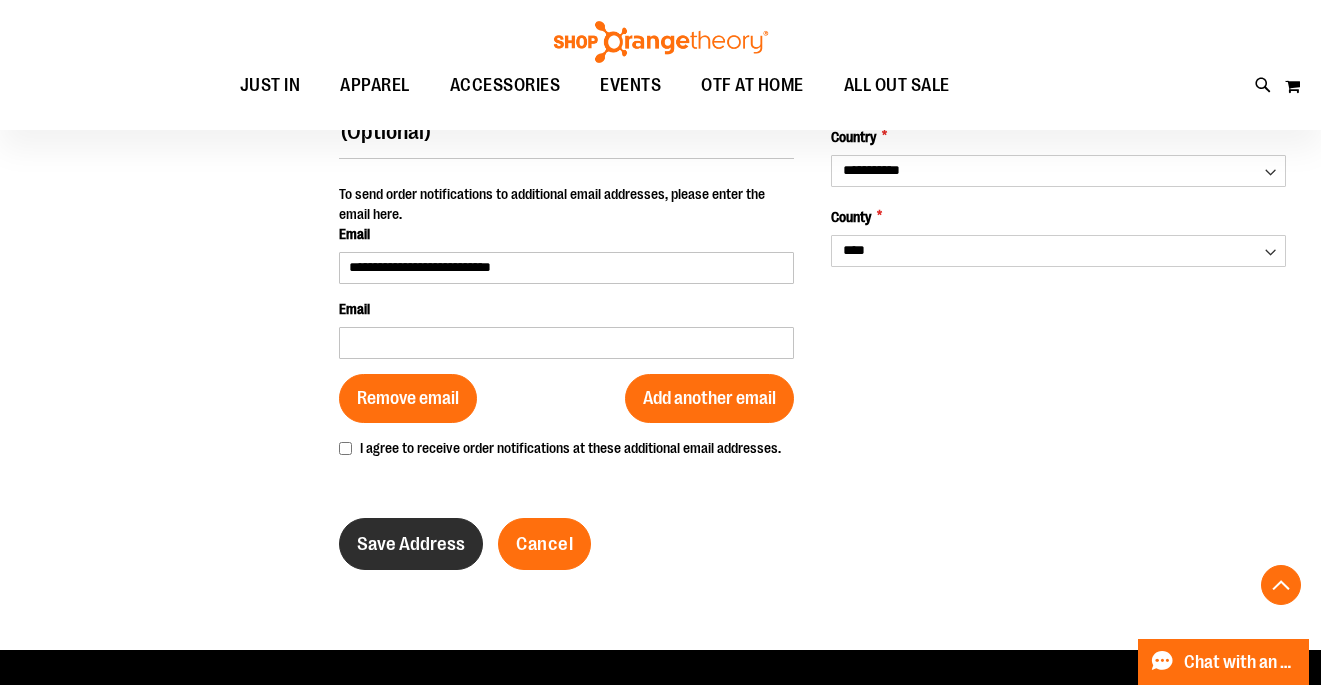 click on "Save Address" at bounding box center (411, 544) 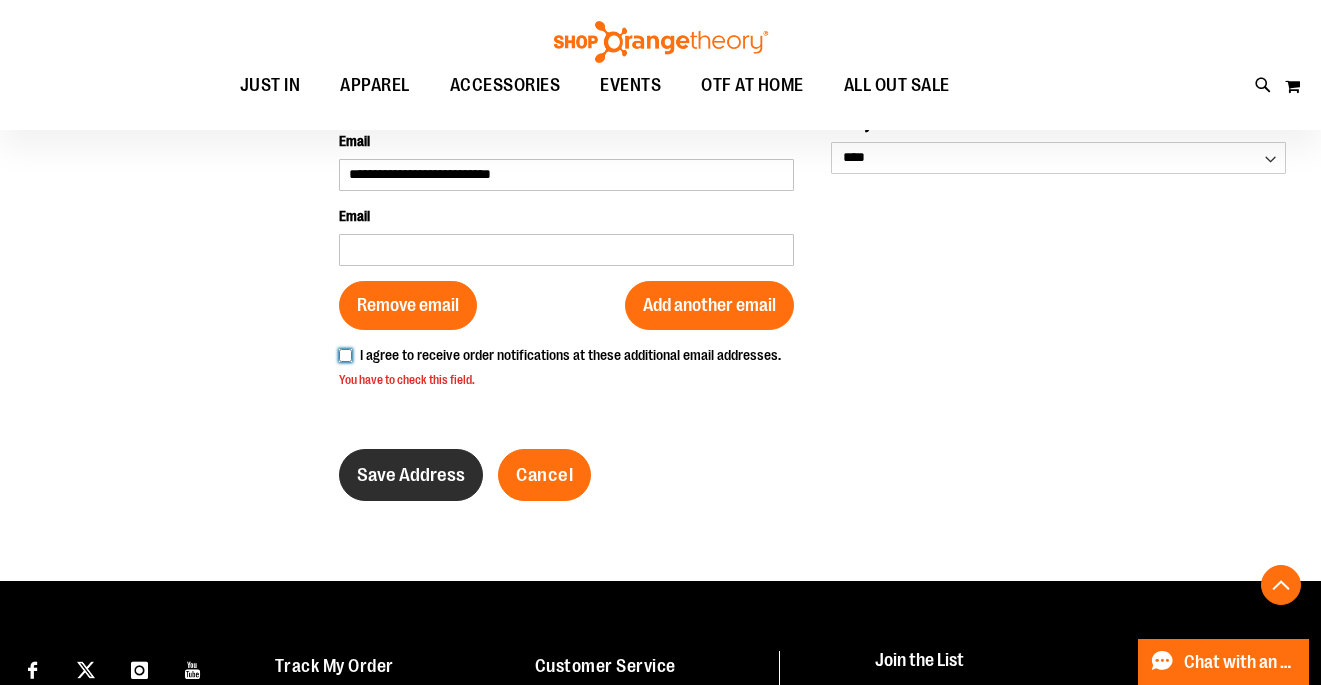 scroll, scrollTop: 522, scrollLeft: 0, axis: vertical 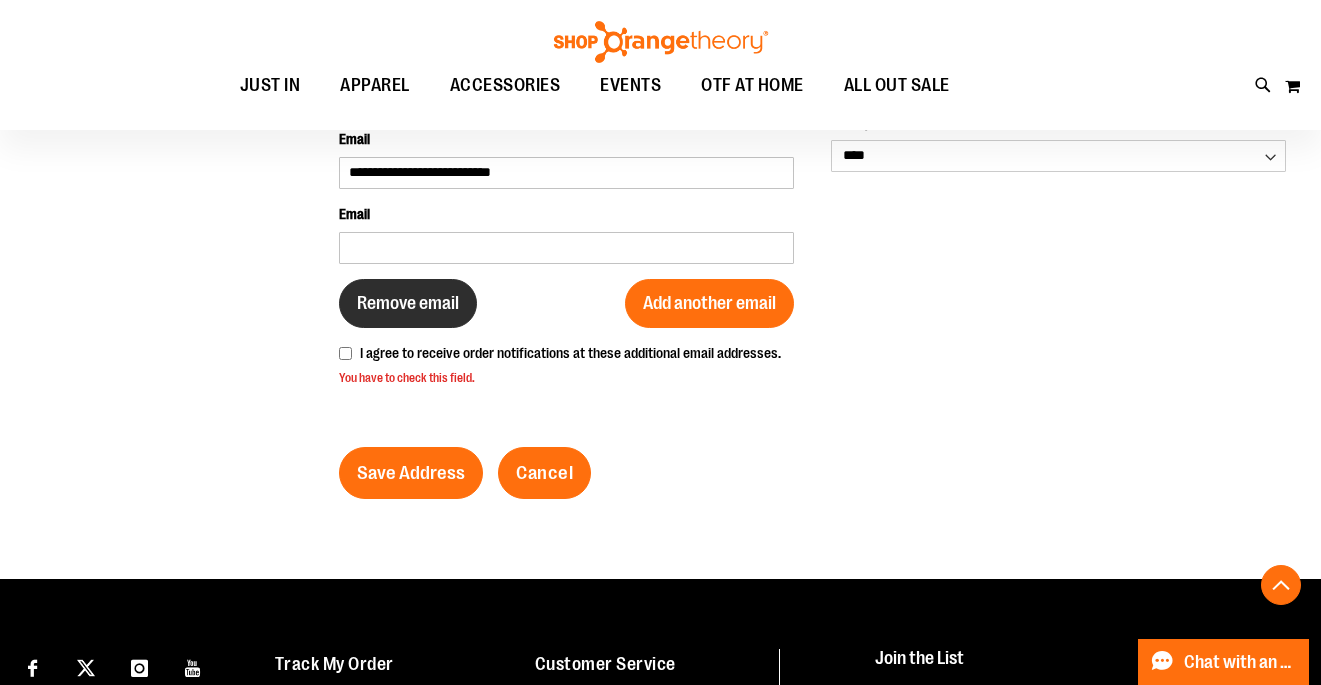 click on "Remove email" at bounding box center (408, 303) 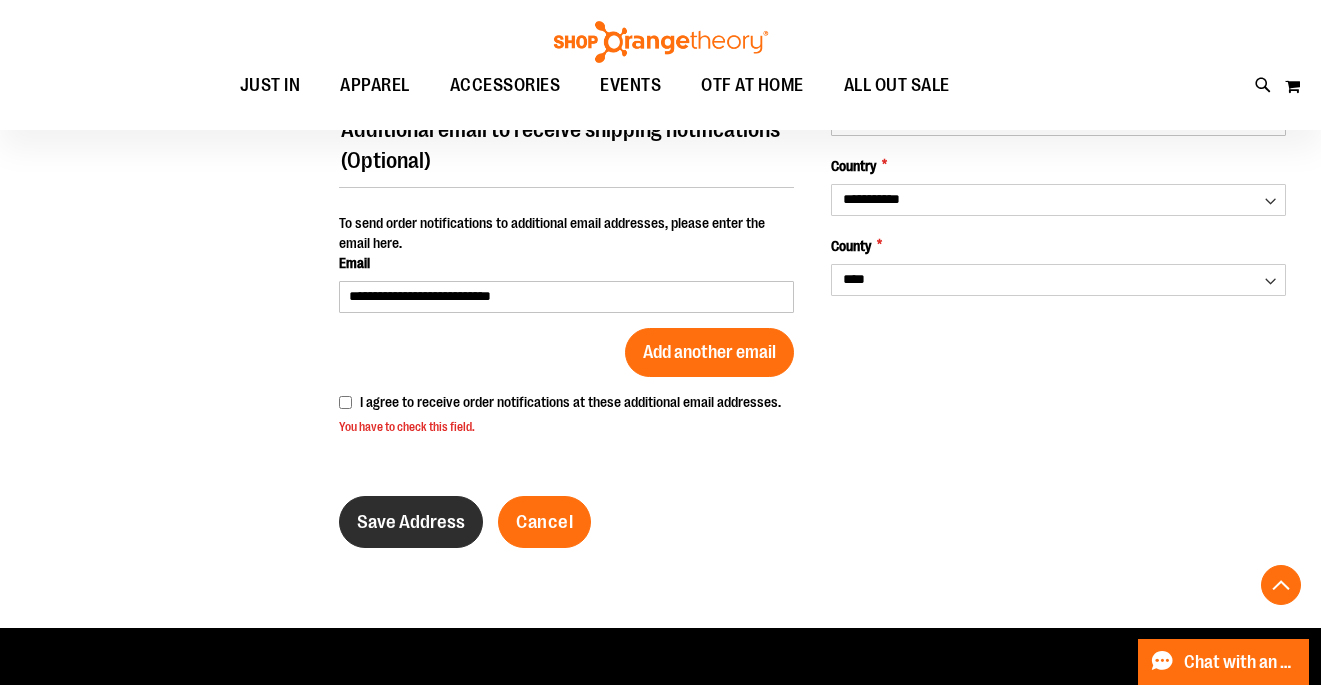 click on "Save Address" at bounding box center [411, 522] 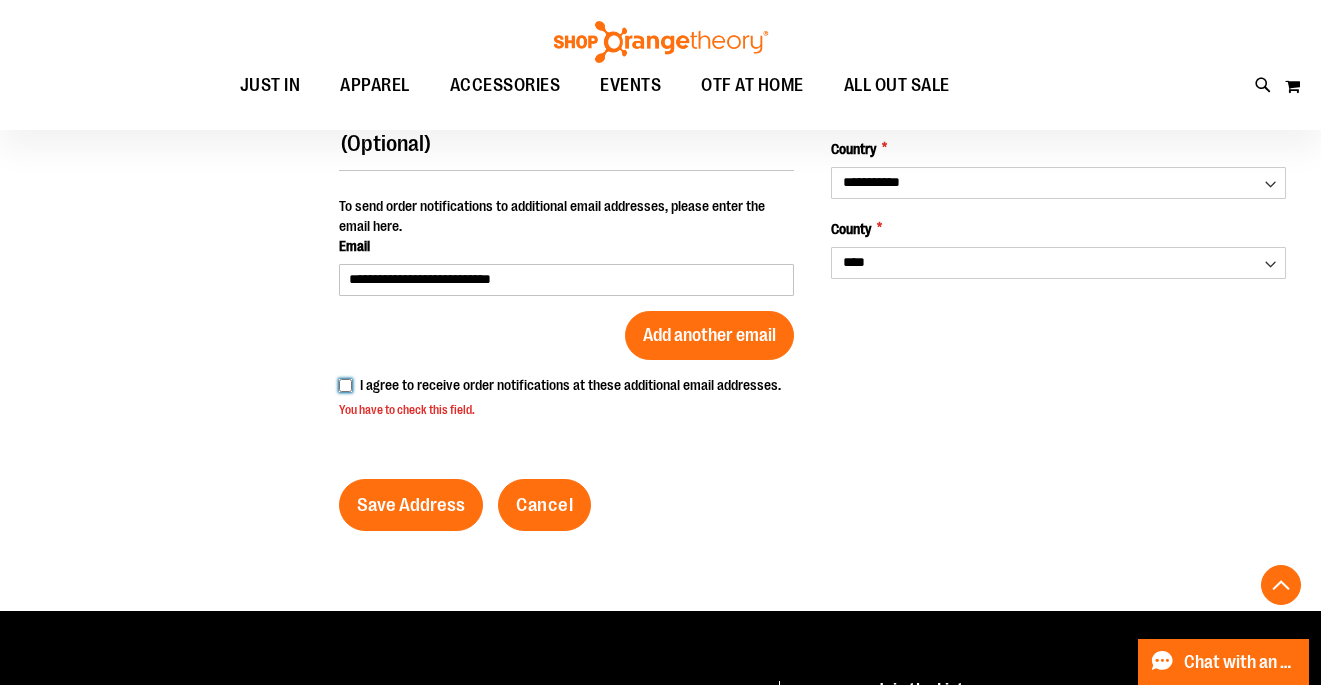 scroll, scrollTop: 413, scrollLeft: 0, axis: vertical 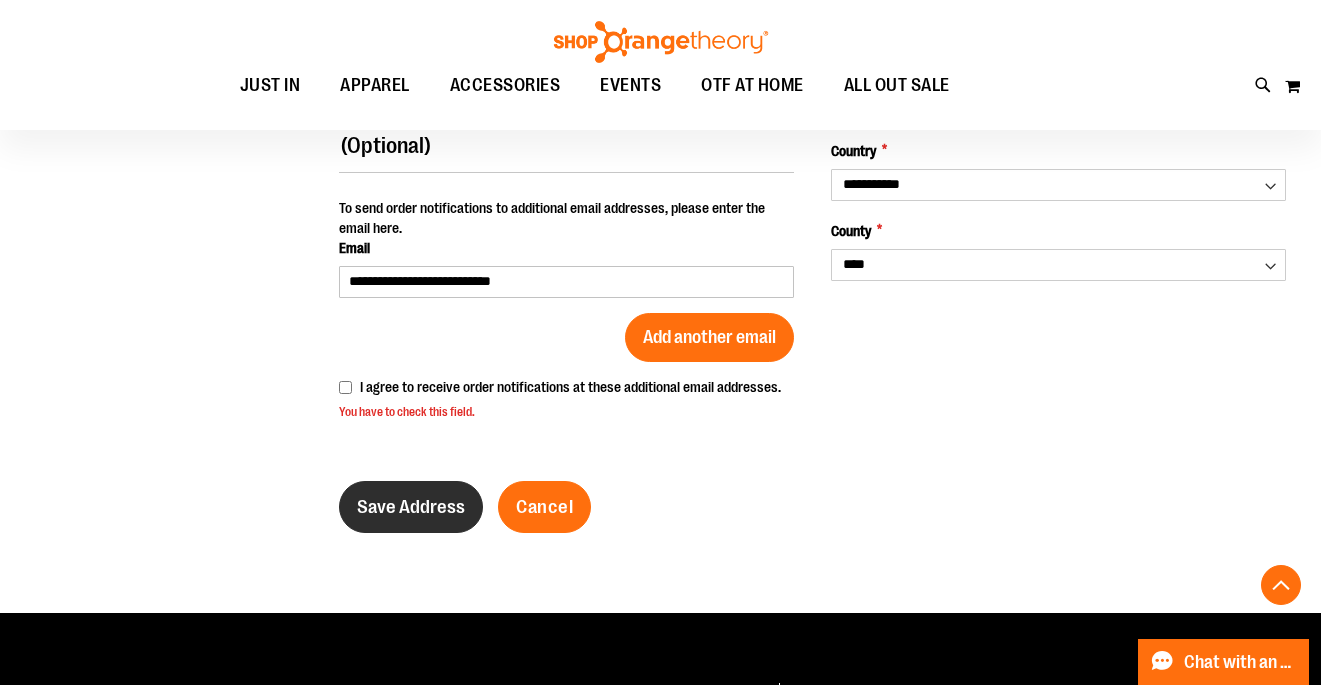 click on "Save Address" at bounding box center (411, 507) 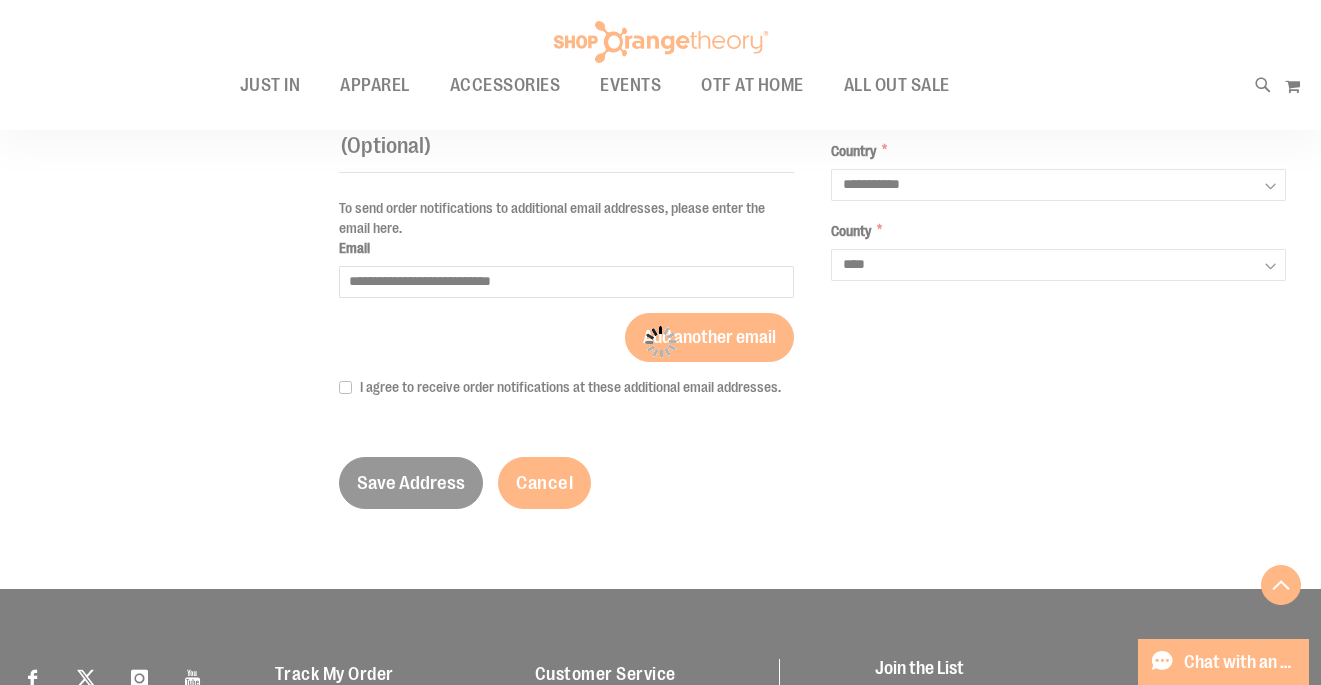 scroll, scrollTop: 353, scrollLeft: 0, axis: vertical 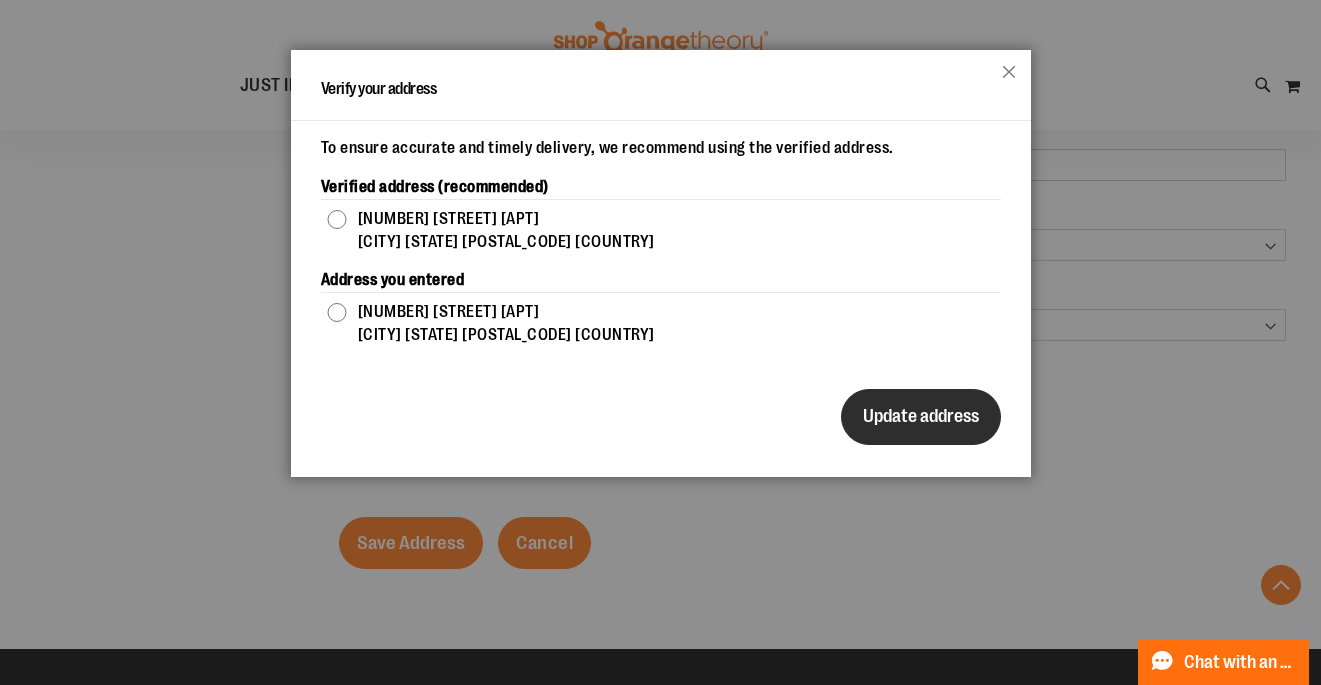 click on "Update address" at bounding box center [921, 416] 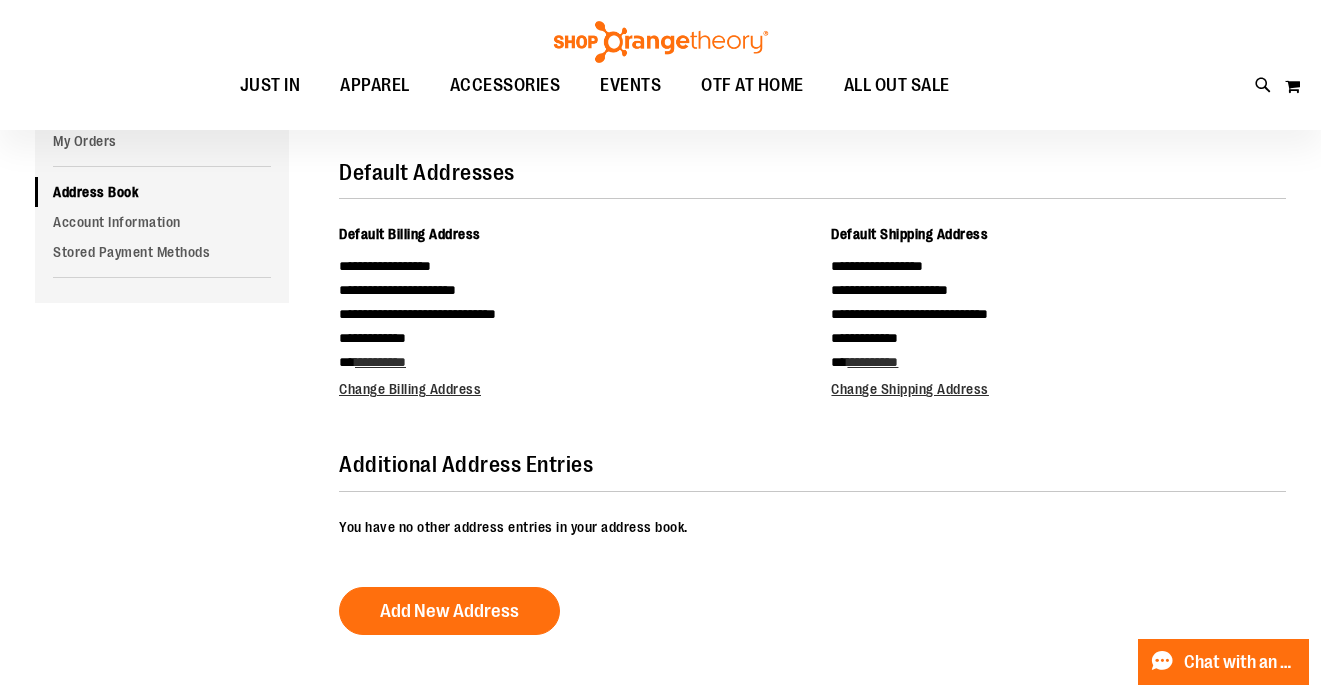 scroll, scrollTop: 35, scrollLeft: 0, axis: vertical 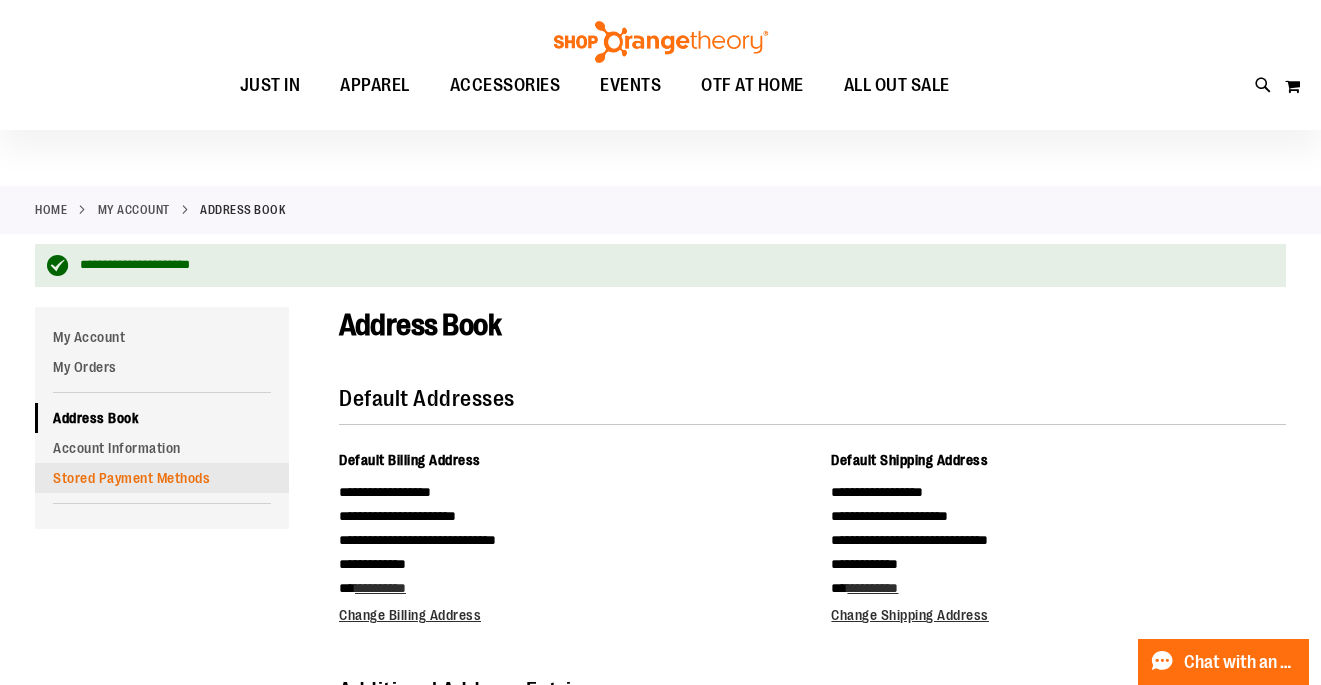 type on "**********" 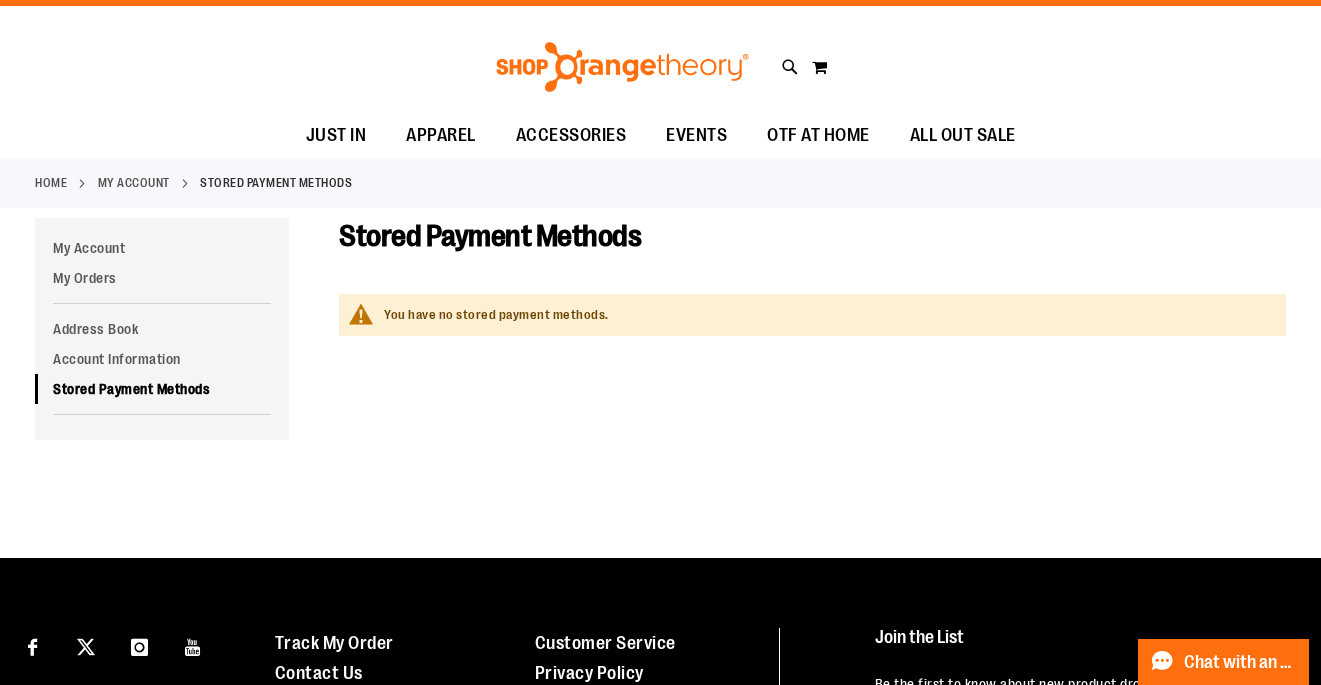 scroll, scrollTop: 0, scrollLeft: 0, axis: both 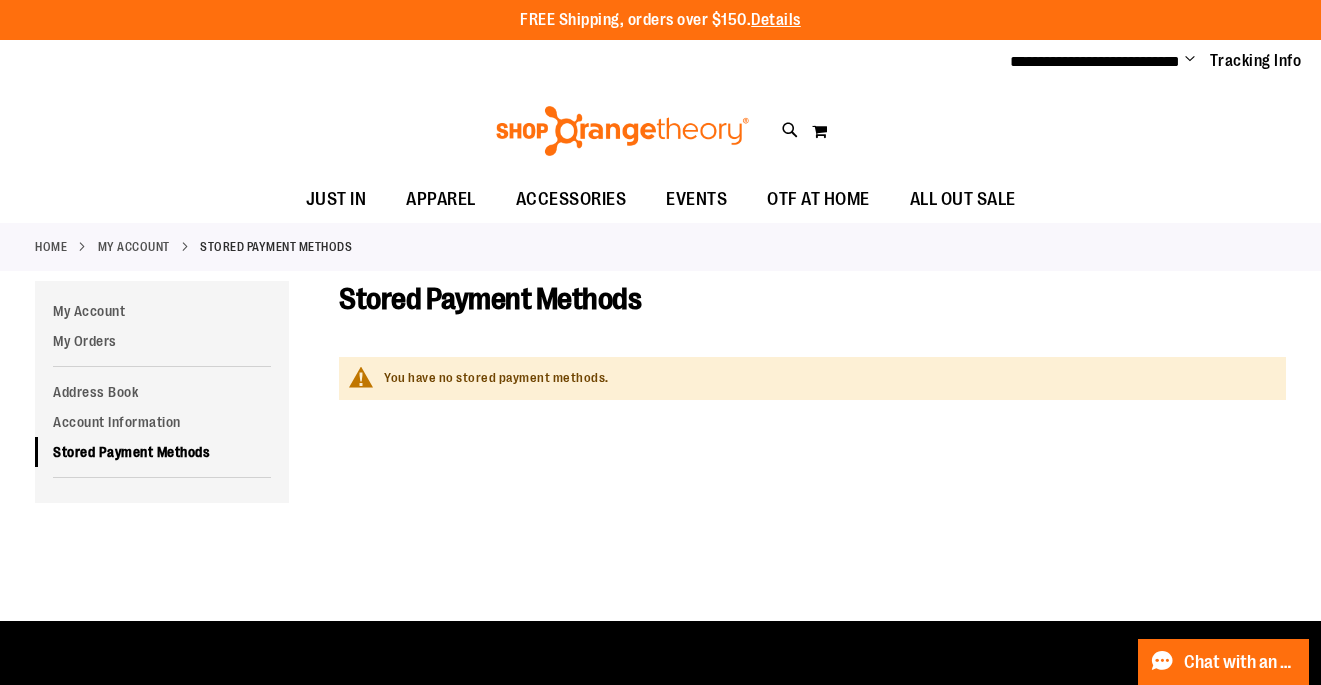 type on "**********" 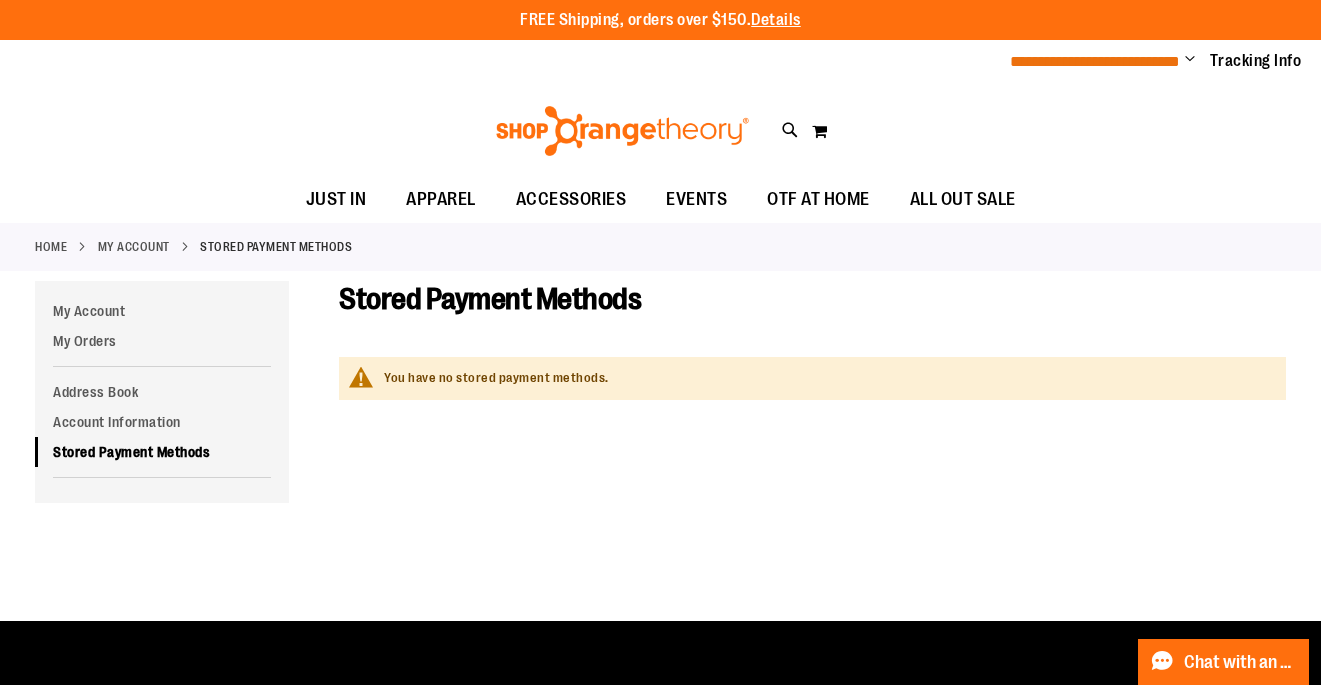 click on "**********" at bounding box center [1095, 61] 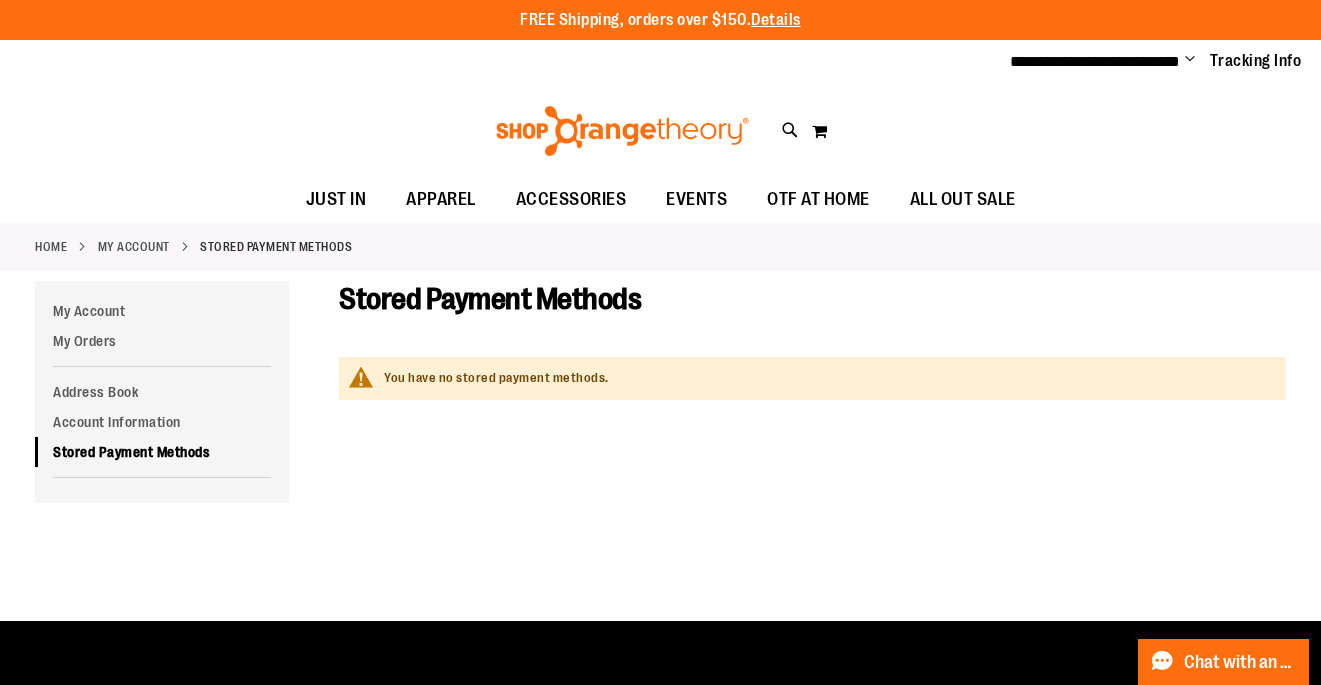 click on "Change" at bounding box center (1190, 60) 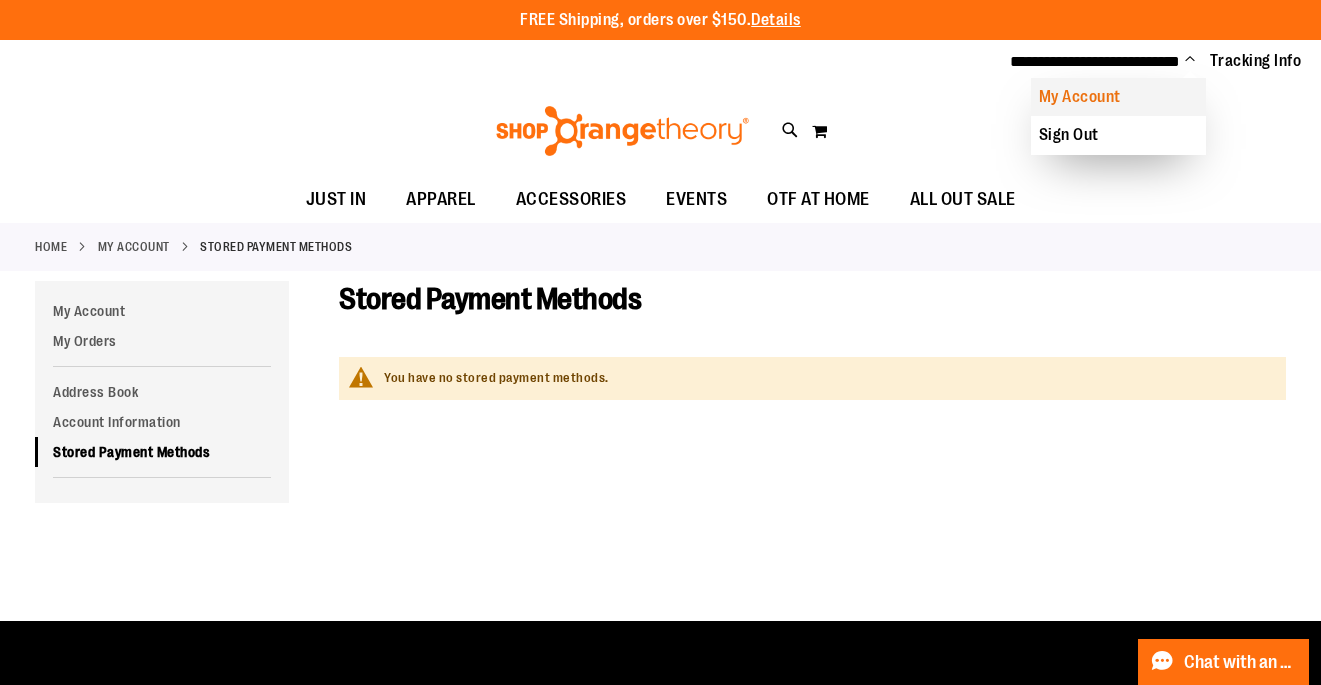 click on "My Account" at bounding box center [1118, 97] 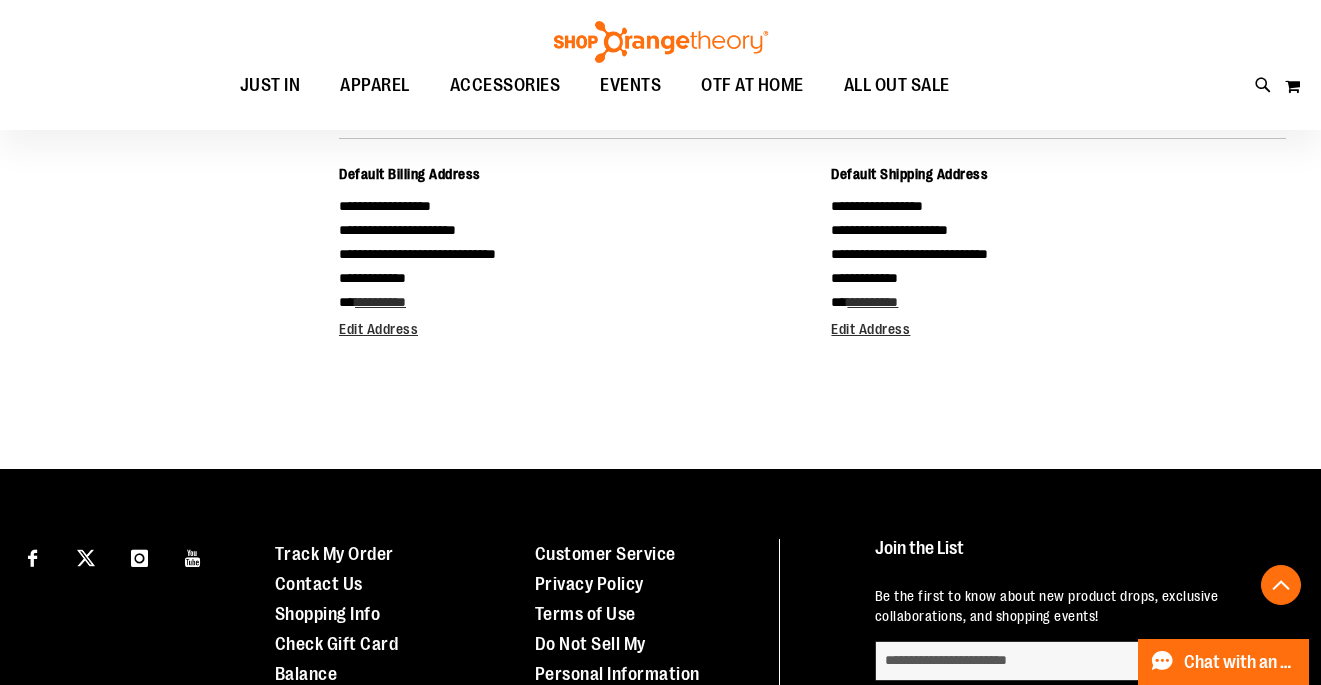 scroll, scrollTop: 783, scrollLeft: 0, axis: vertical 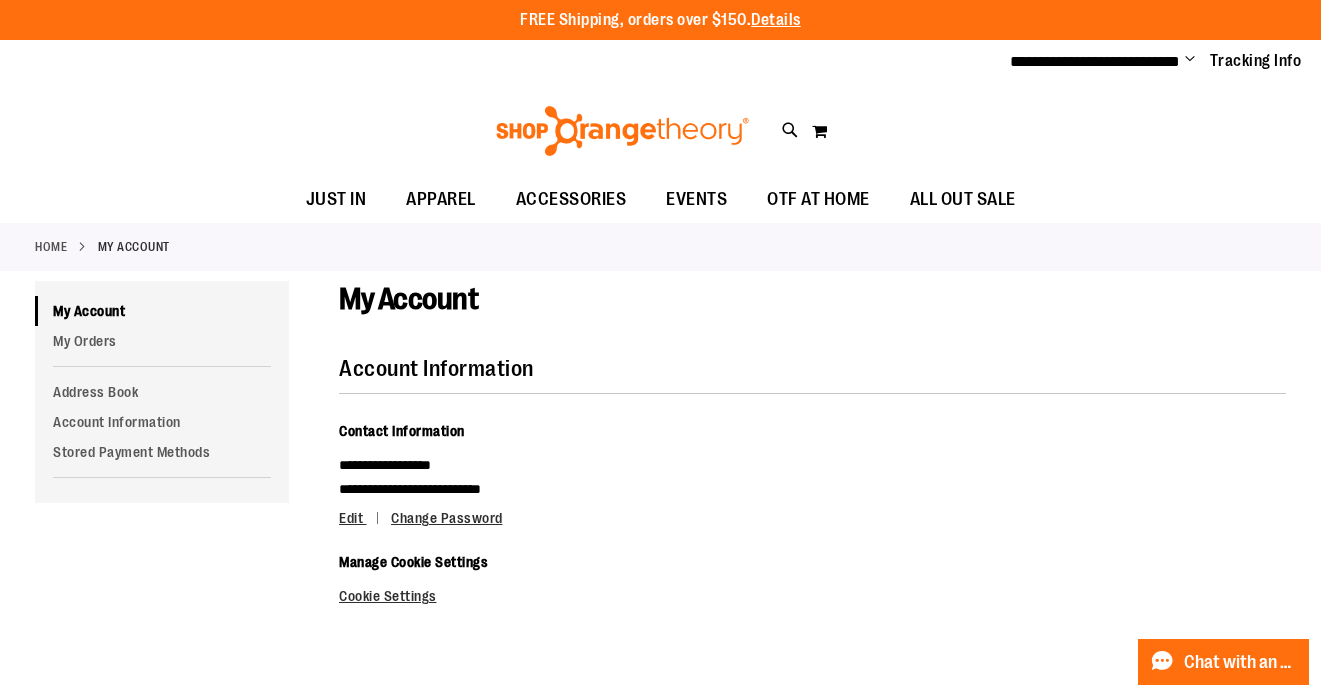 type on "**********" 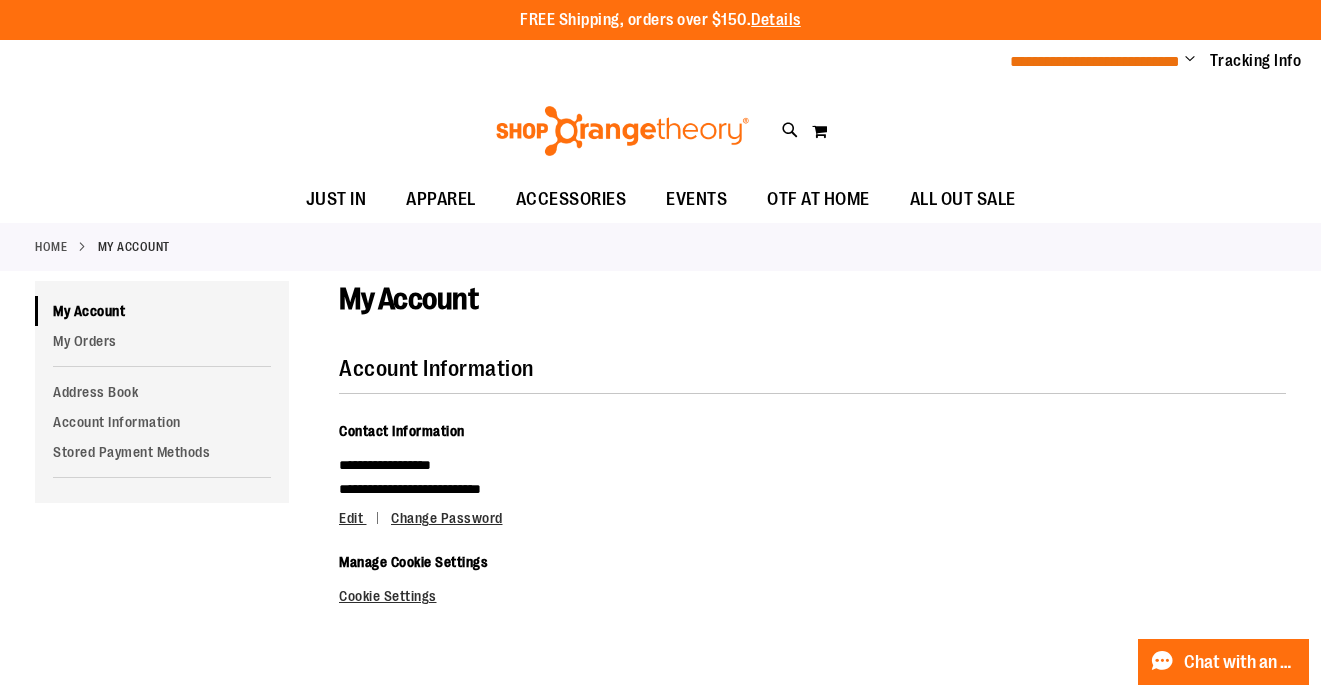 click on "**********" at bounding box center [1095, 61] 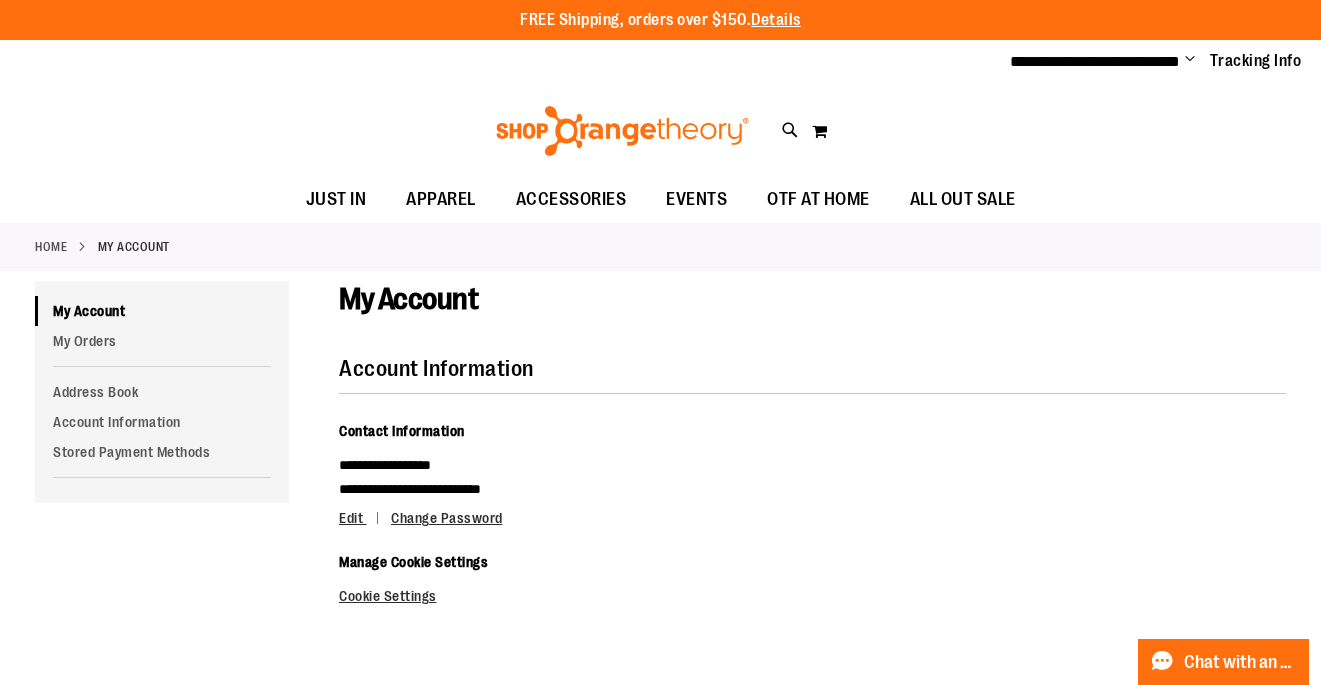 click on "Change" at bounding box center (1190, 60) 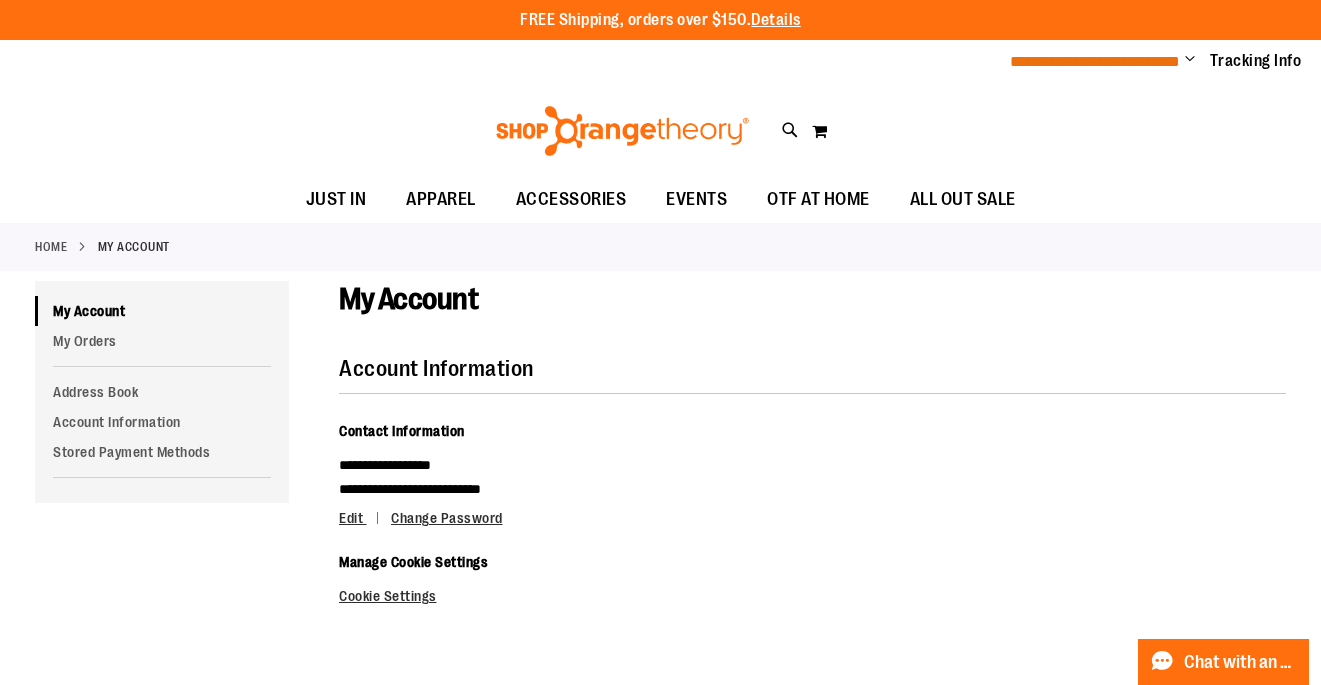 click on "**********" at bounding box center (1095, 61) 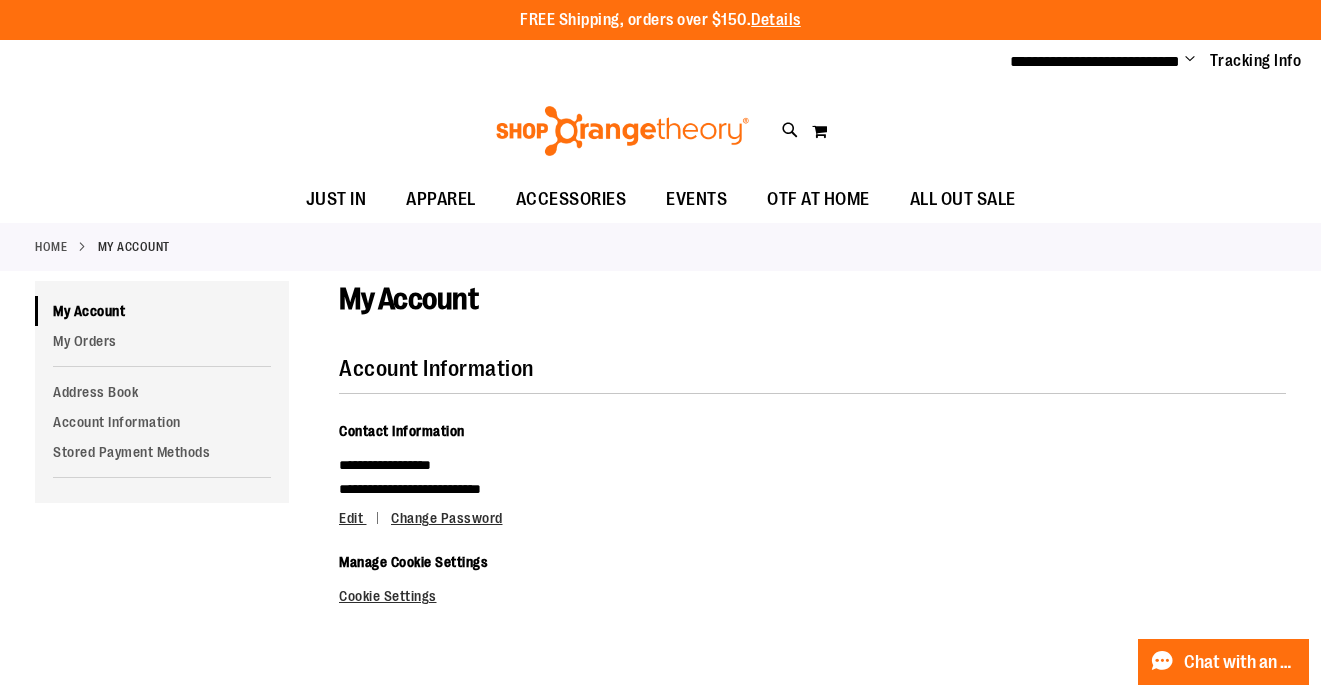 click on "Change" at bounding box center (1190, 60) 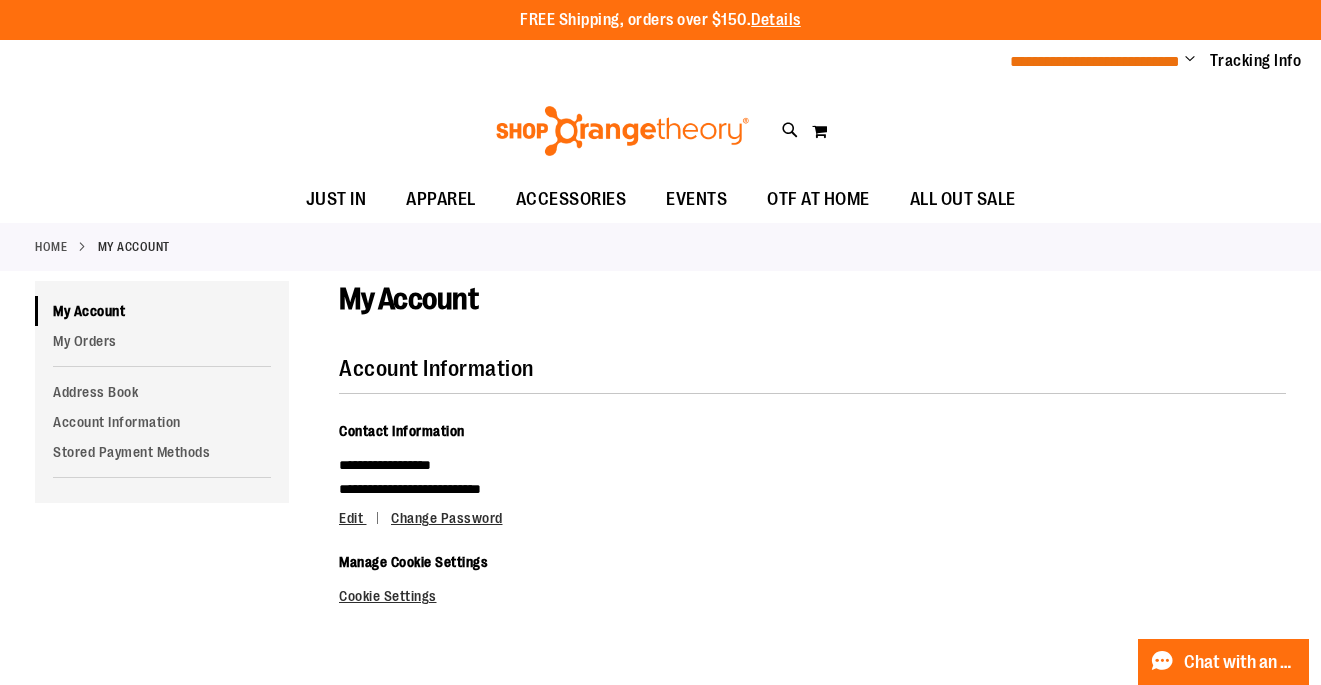 click on "**********" at bounding box center [1095, 61] 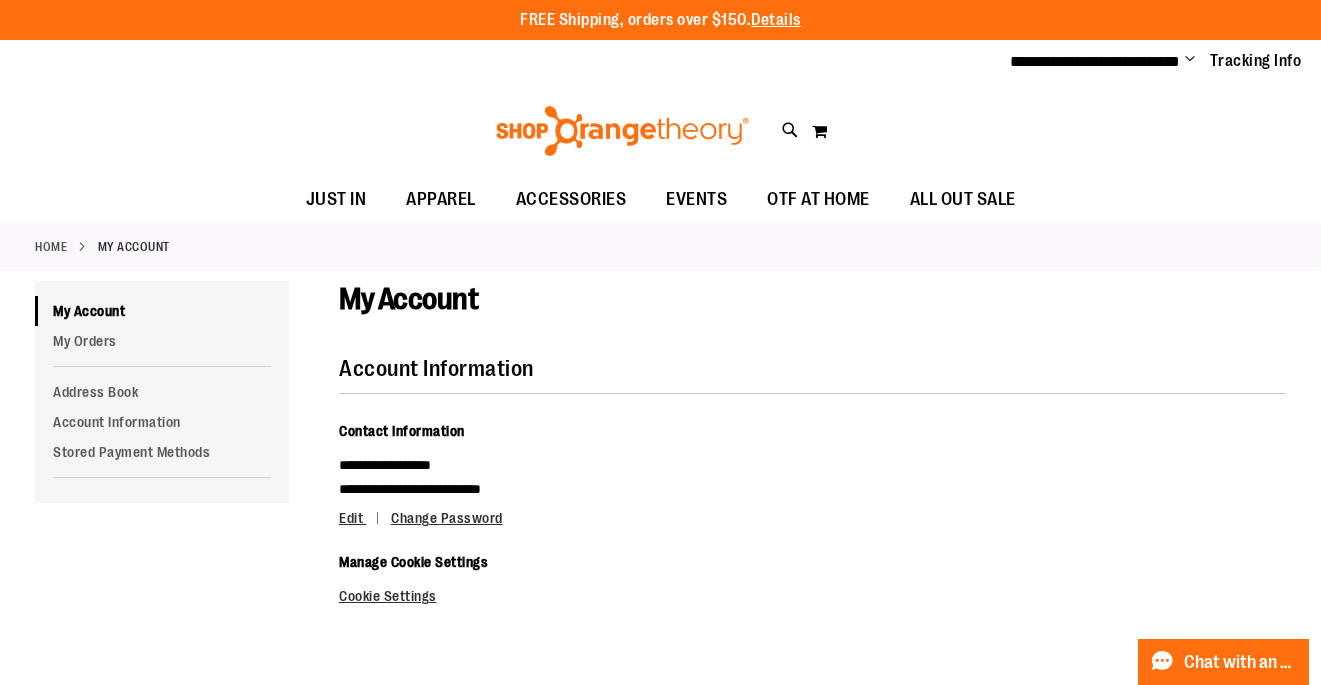 click on "Change" at bounding box center (1190, 60) 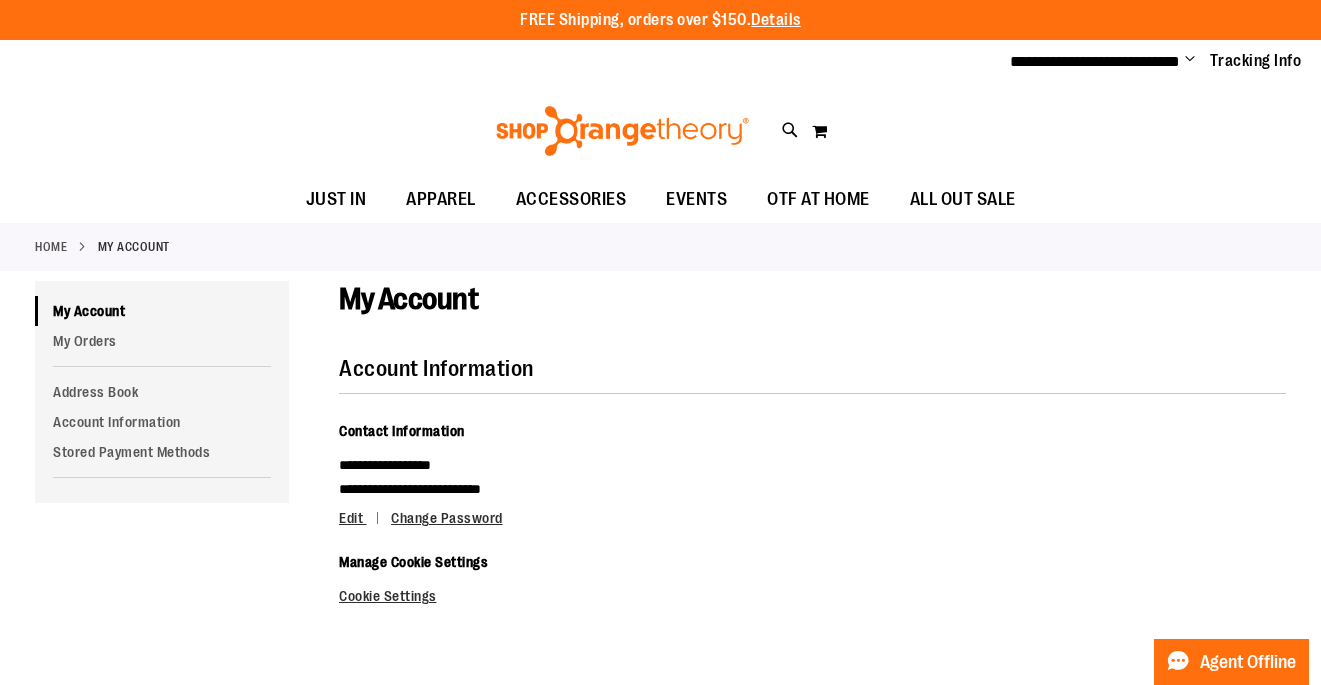 scroll, scrollTop: 0, scrollLeft: 0, axis: both 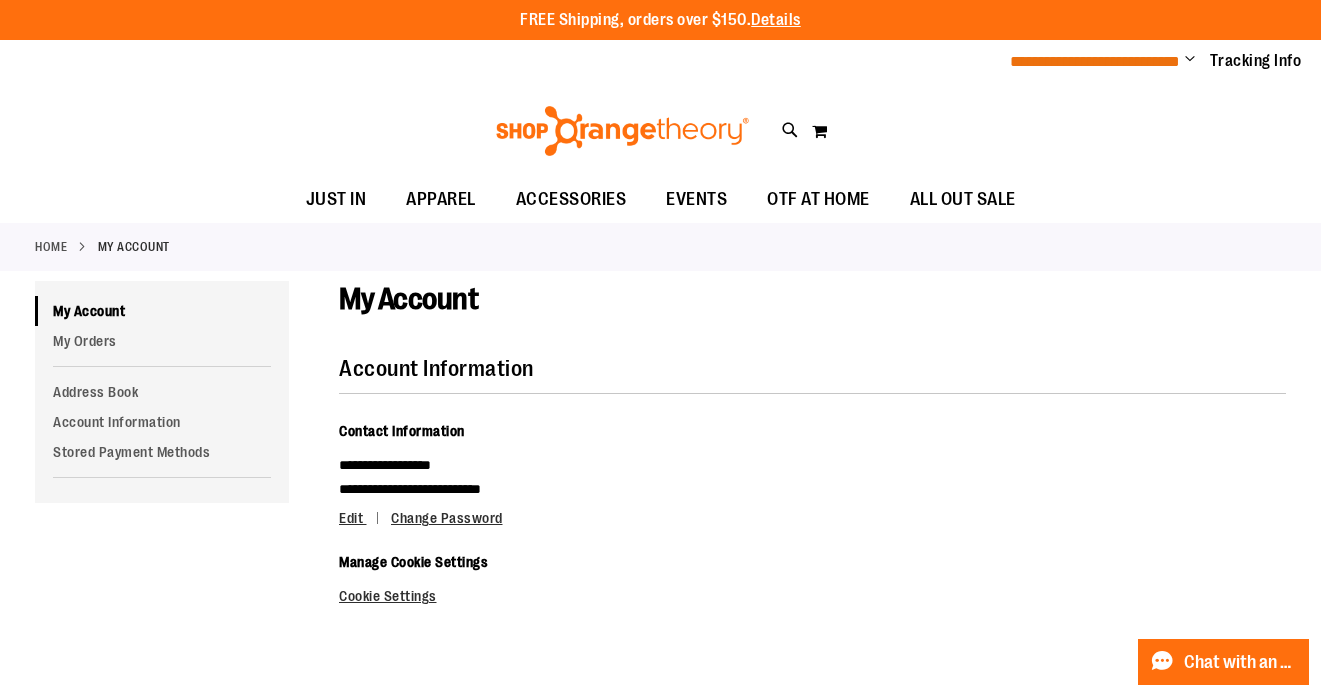 type on "**********" 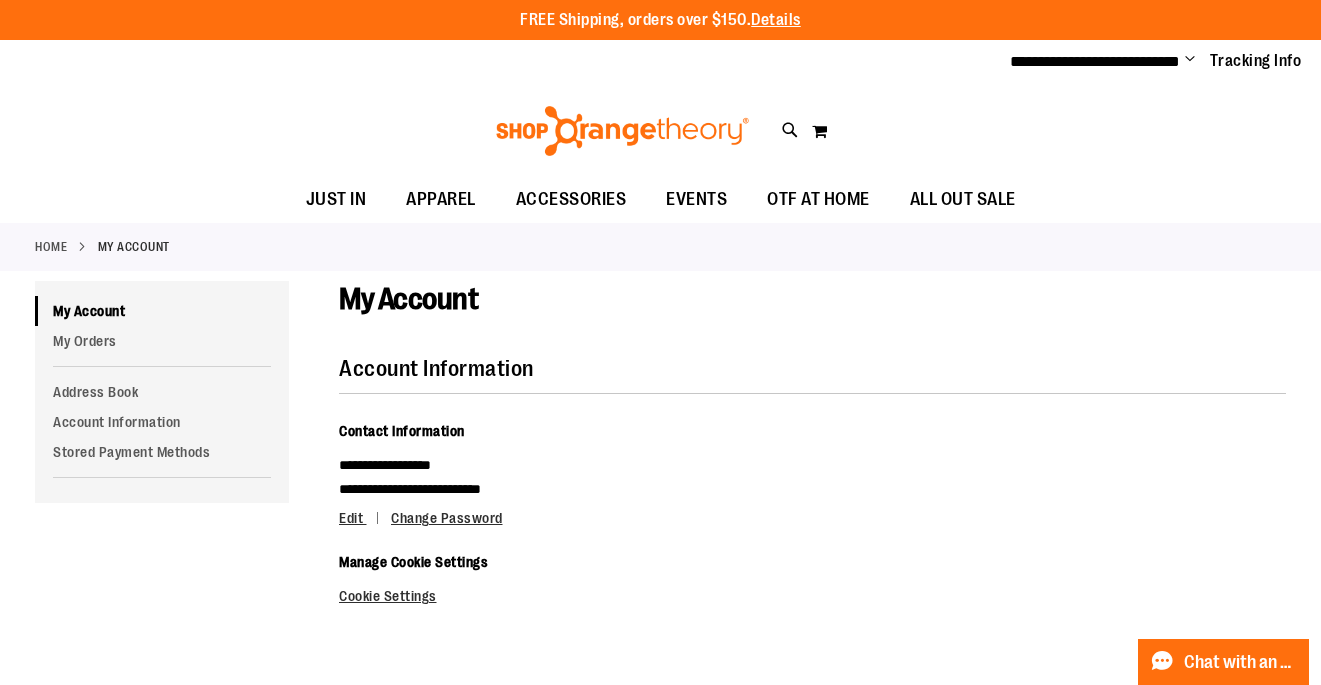click on "Change" at bounding box center [1190, 60] 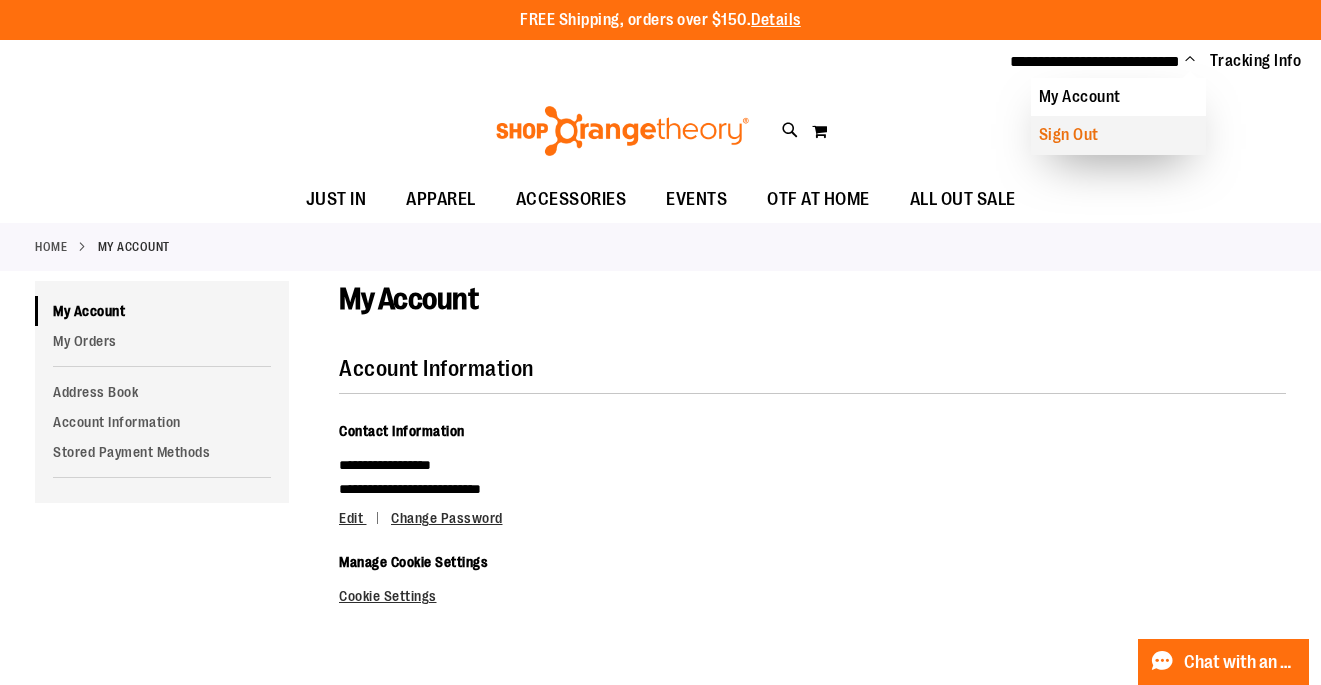click on "Sign Out" at bounding box center (1118, 135) 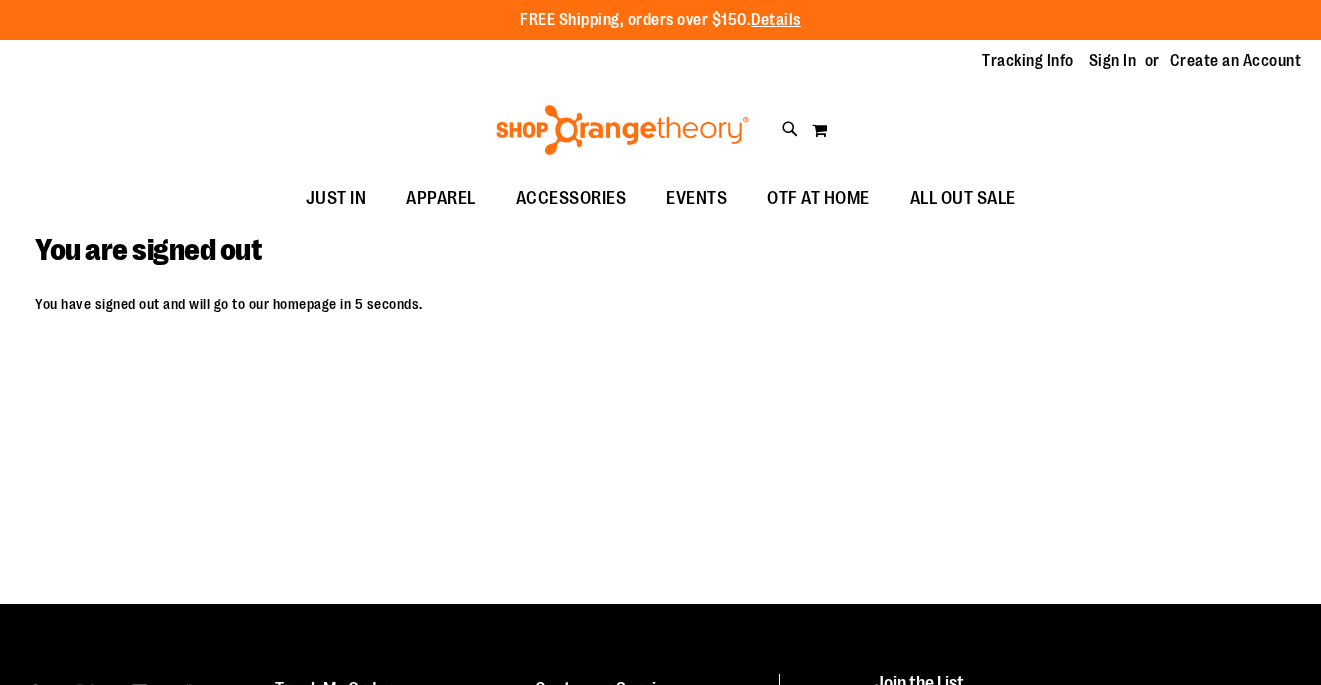 scroll, scrollTop: 0, scrollLeft: 0, axis: both 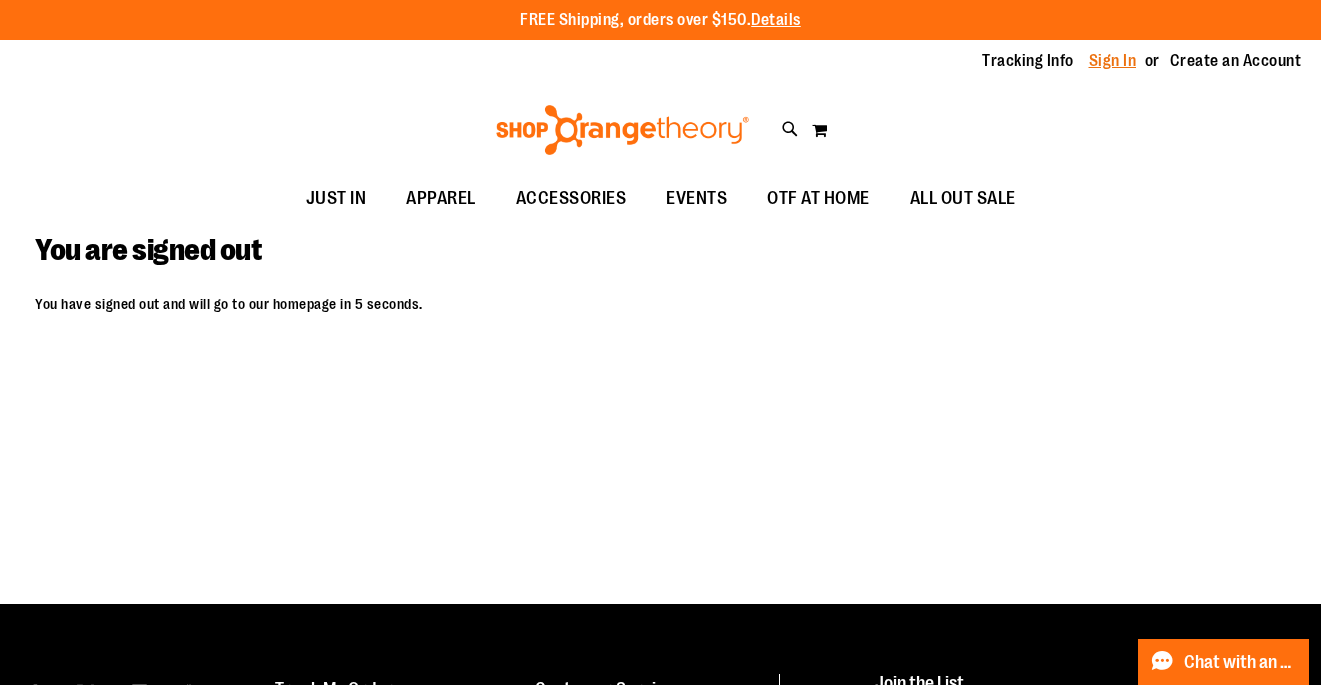 type on "**********" 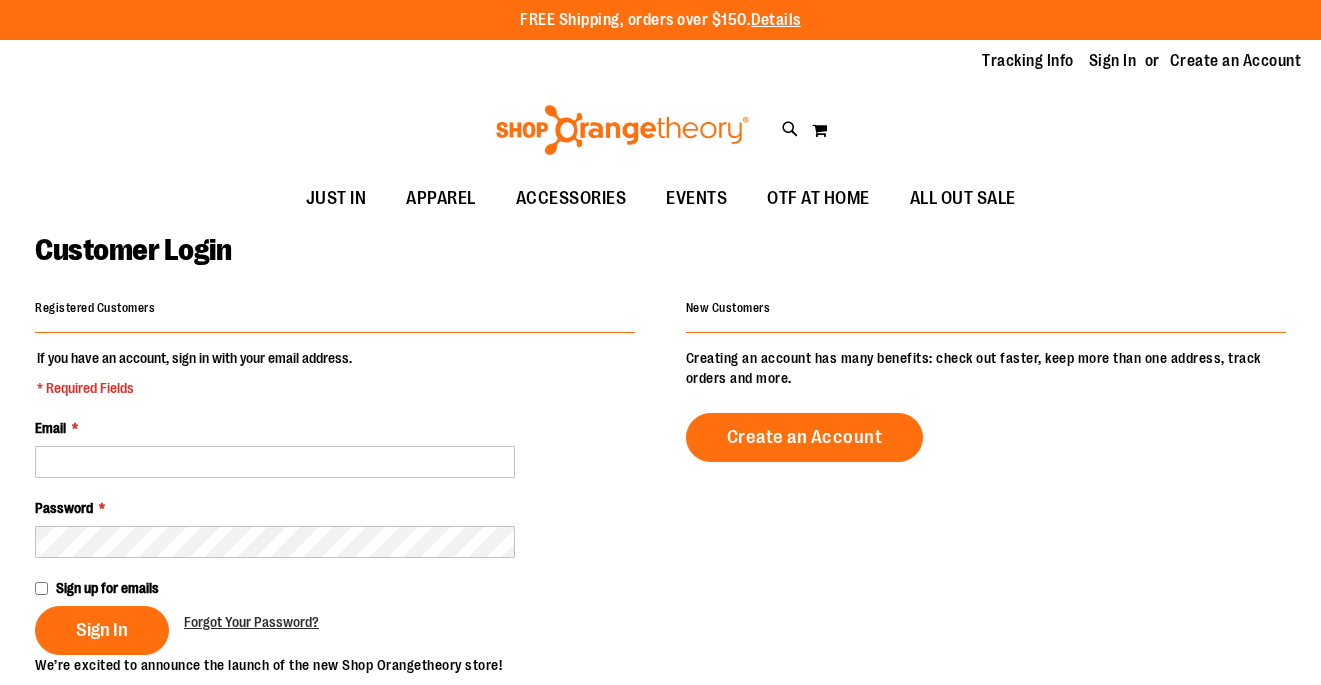 scroll, scrollTop: 0, scrollLeft: 0, axis: both 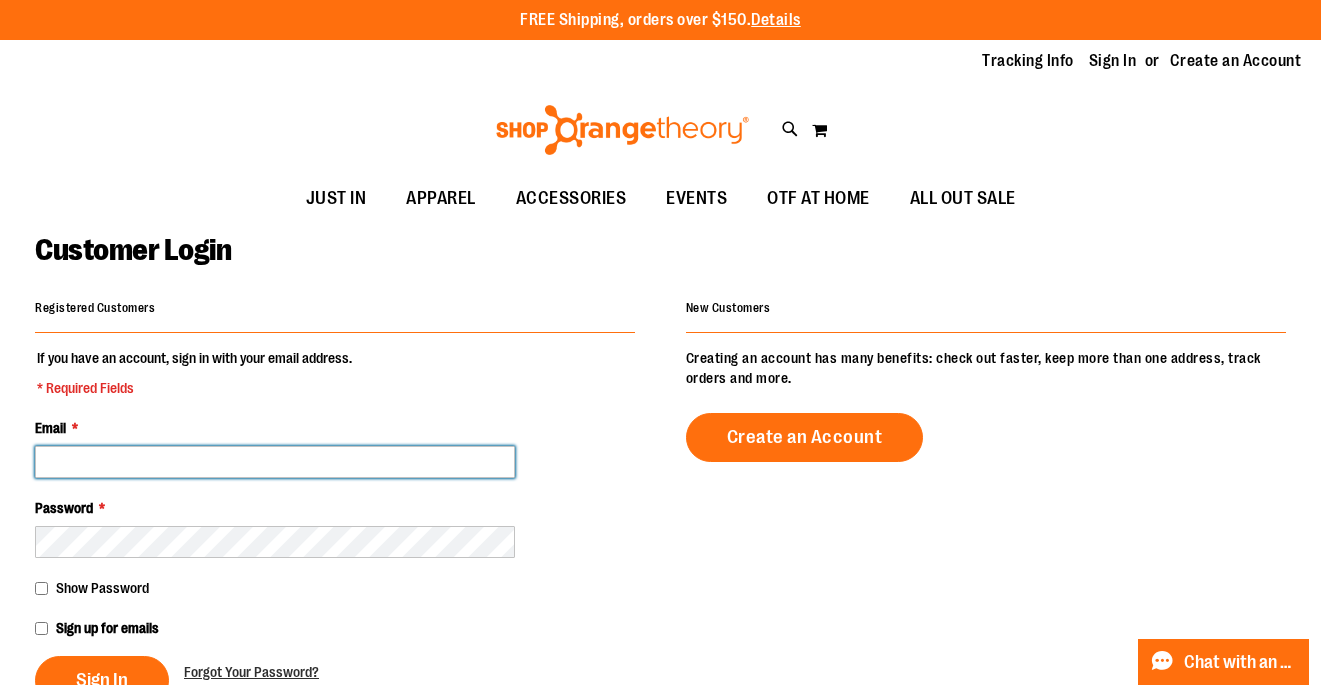 type on "**********" 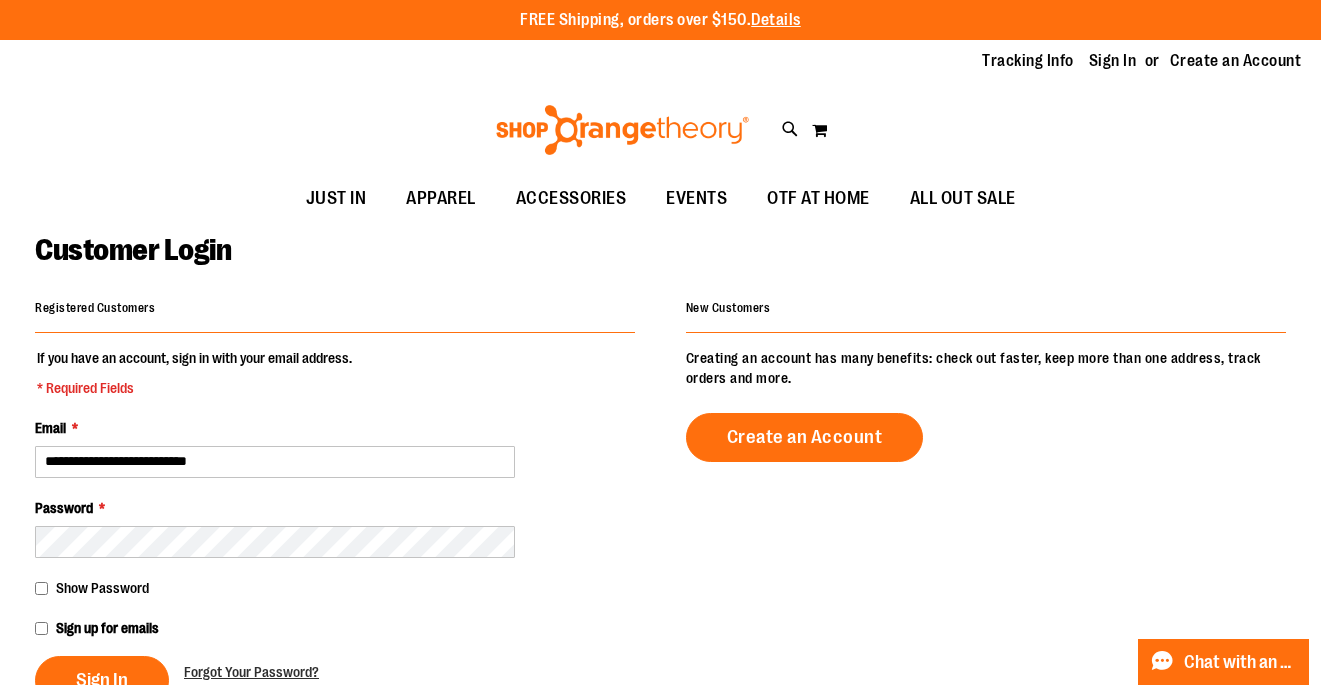 type on "**********" 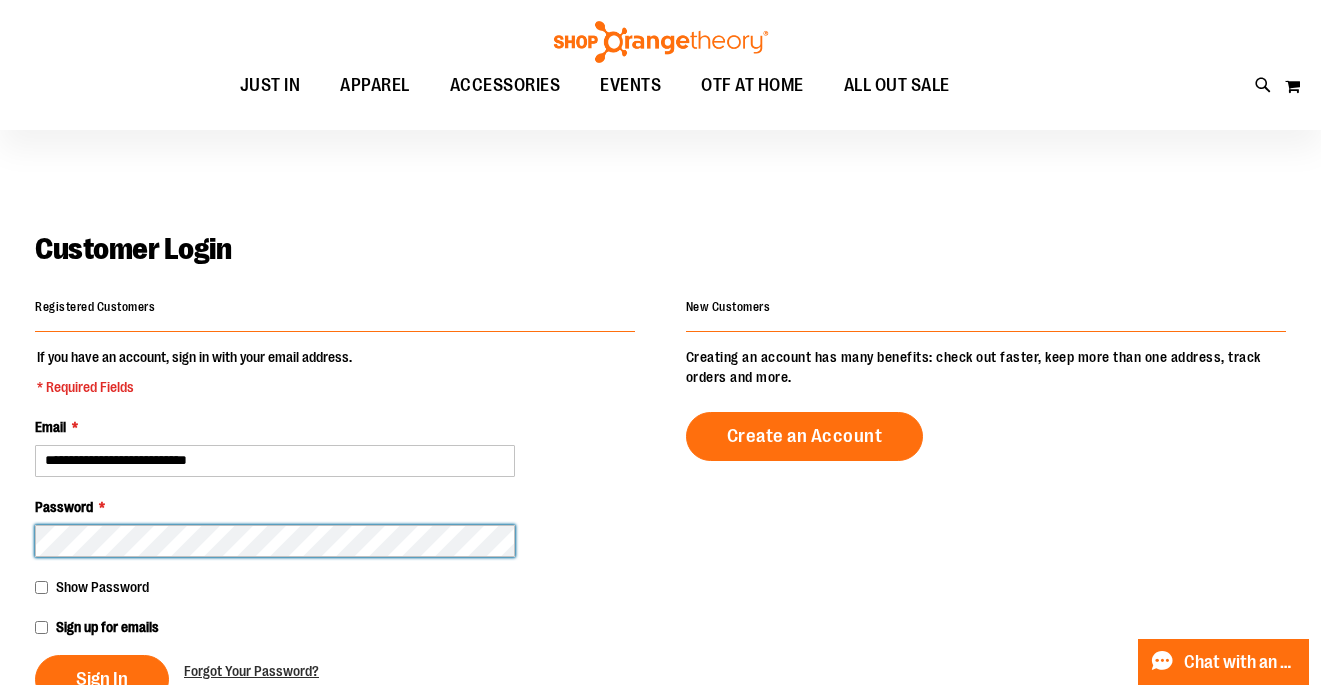 scroll, scrollTop: 72, scrollLeft: 0, axis: vertical 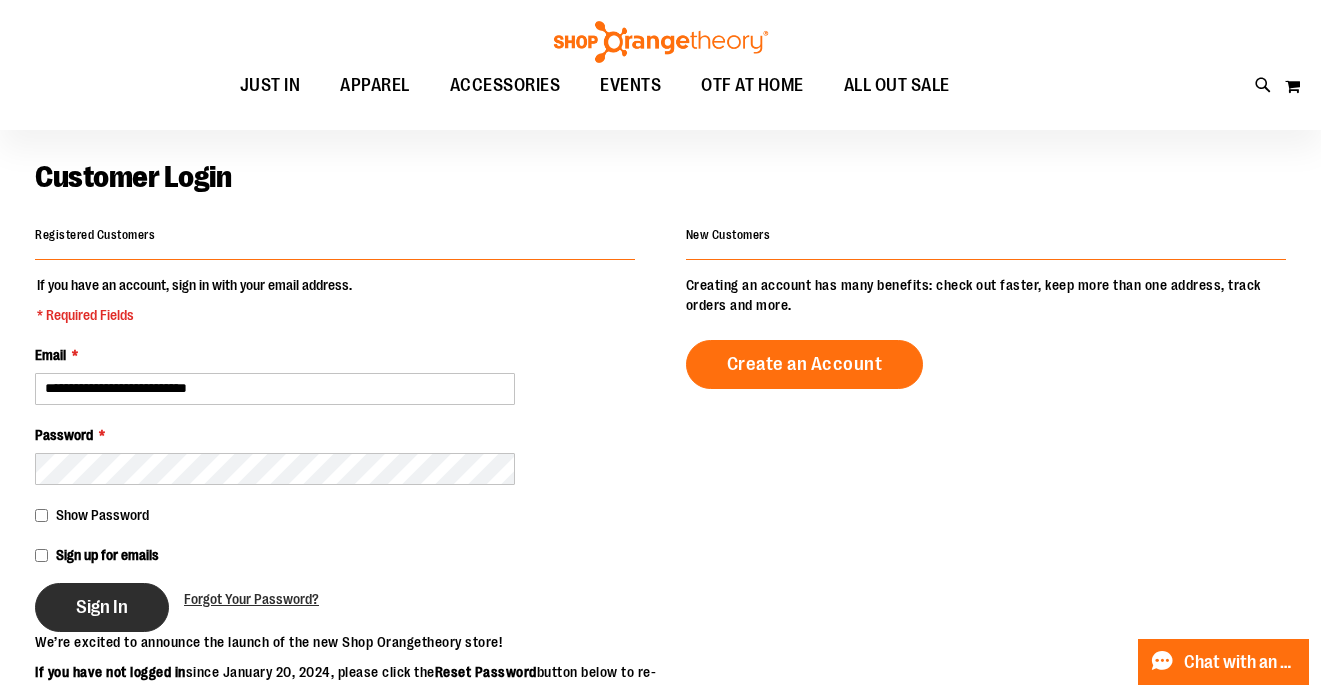 click on "Sign In" at bounding box center [102, 607] 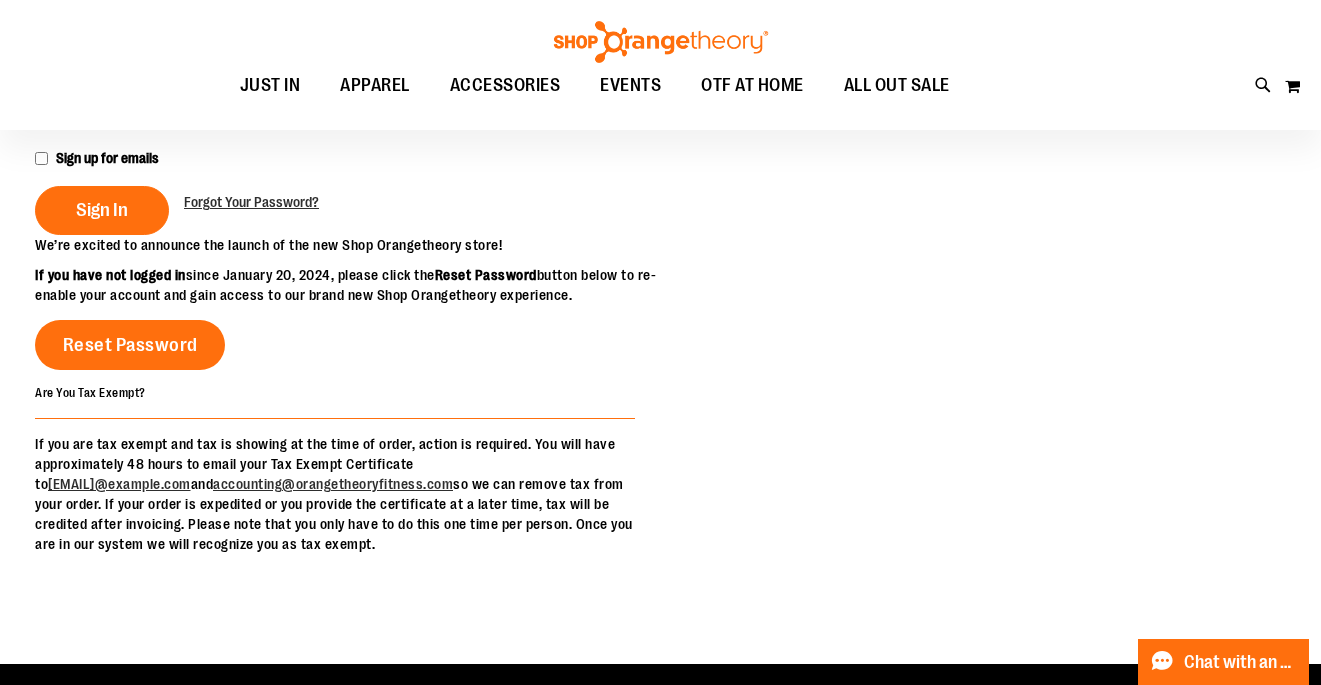 scroll, scrollTop: 553, scrollLeft: 0, axis: vertical 